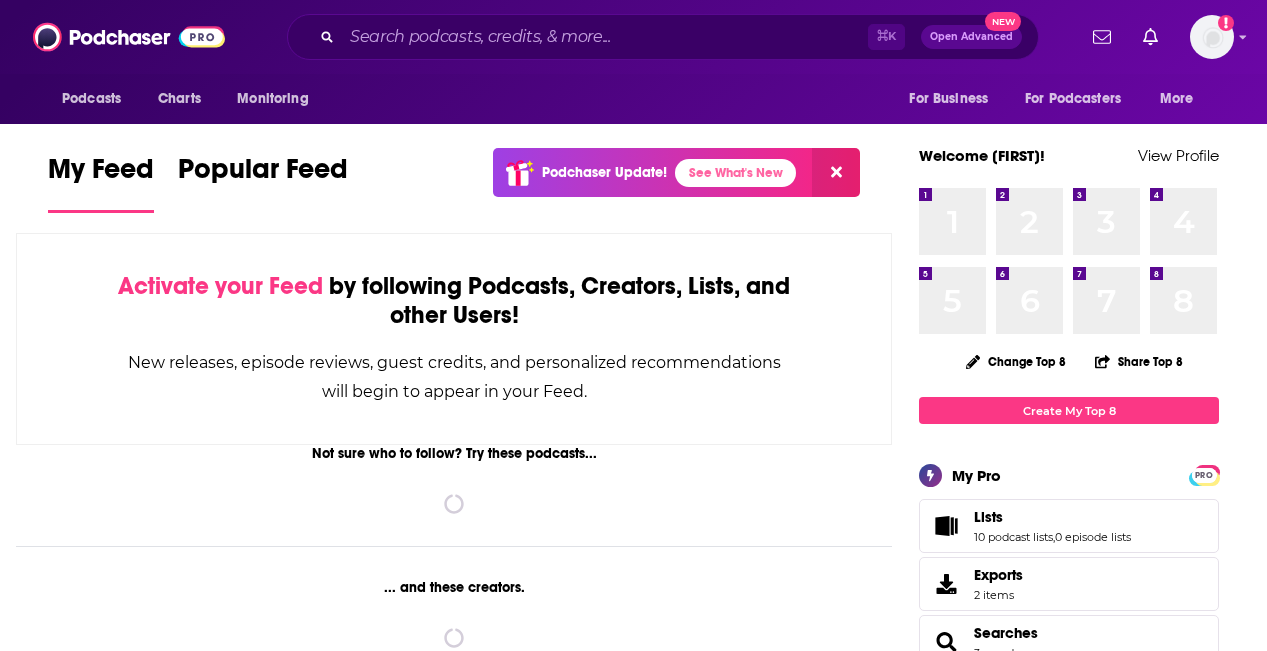 scroll, scrollTop: 0, scrollLeft: 0, axis: both 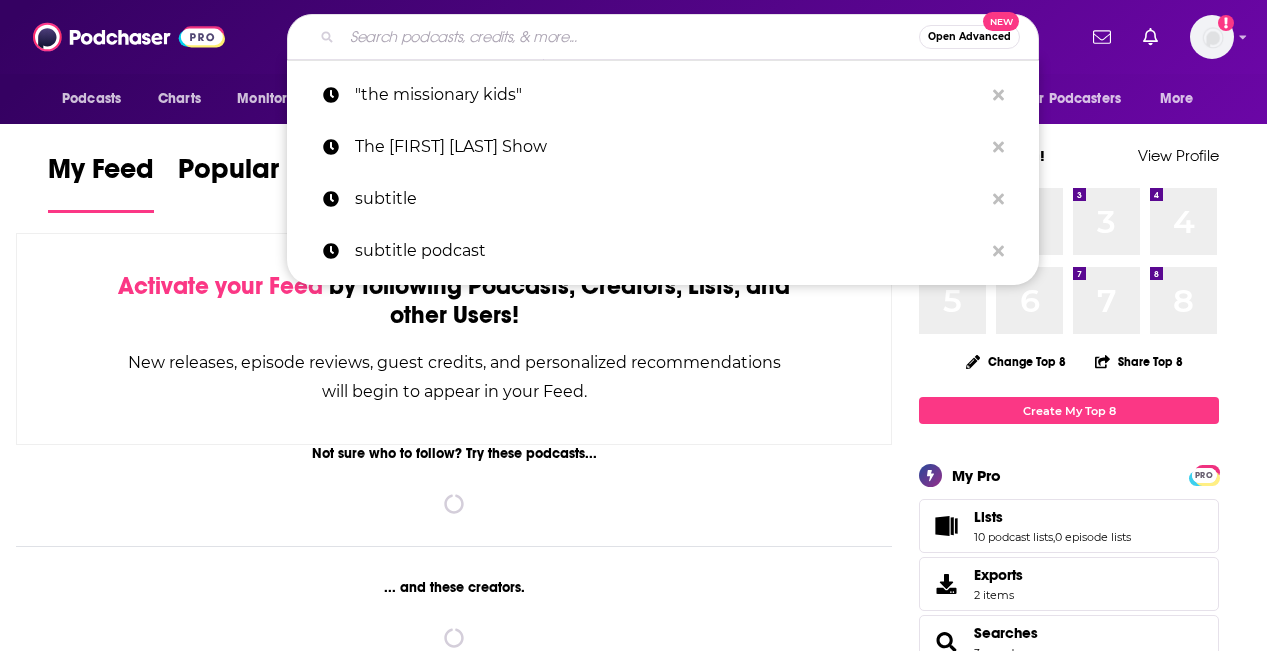 click at bounding box center [630, 37] 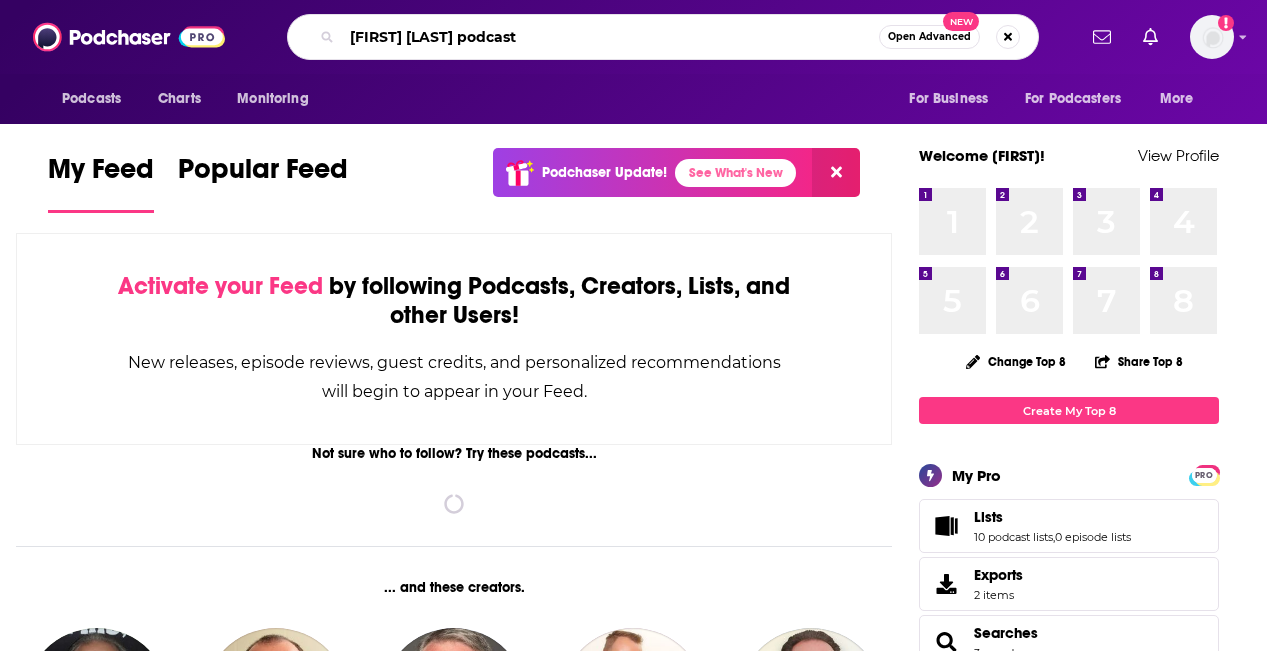 type on "[FIRST] [LAST] podcast" 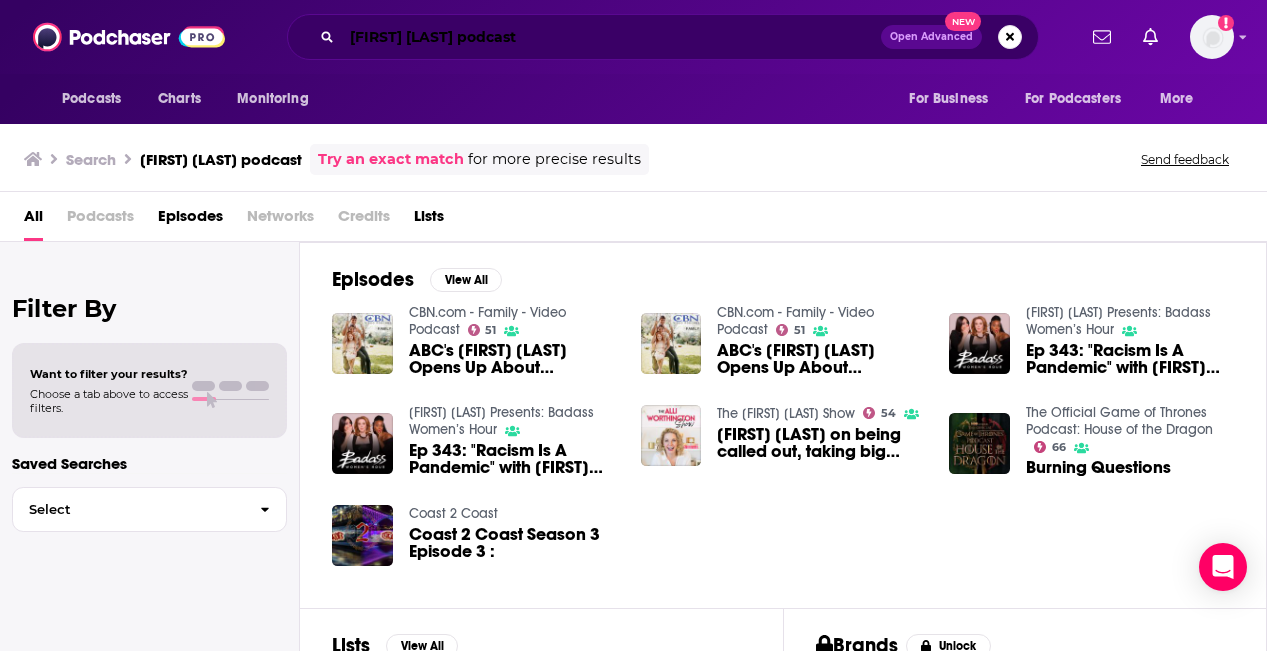click on "[FIRST] [LAST] podcast" at bounding box center (611, 37) 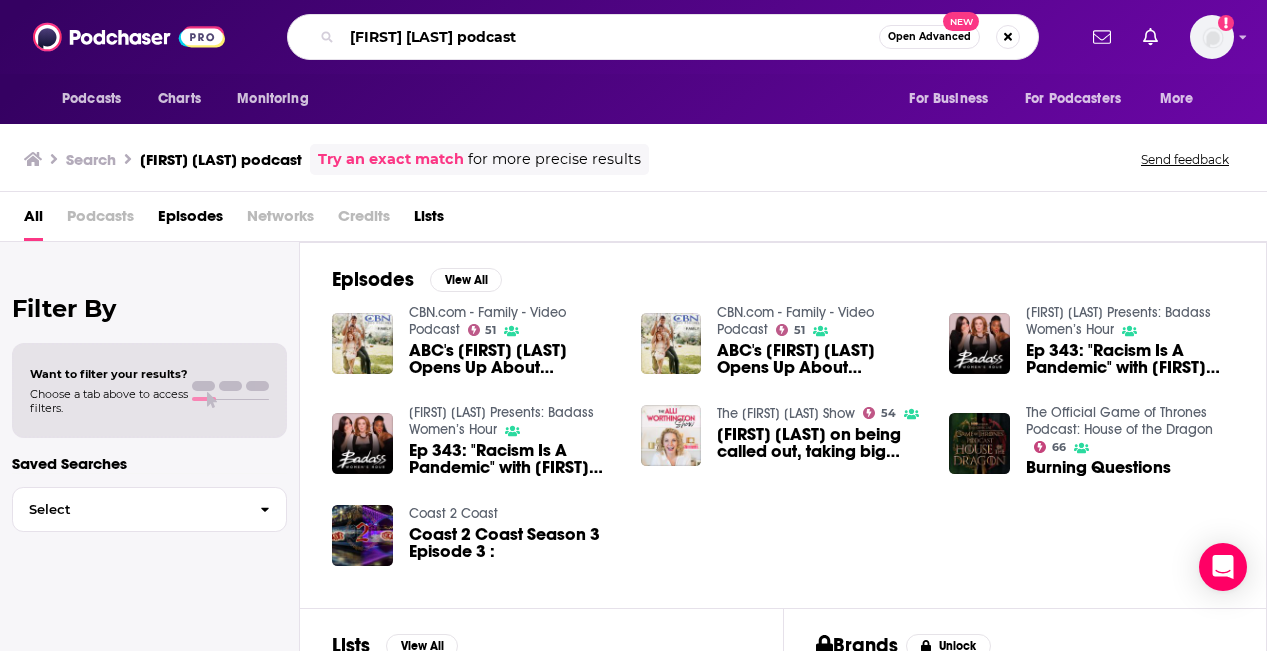 drag, startPoint x: 543, startPoint y: 42, endPoint x: 267, endPoint y: 38, distance: 276.029 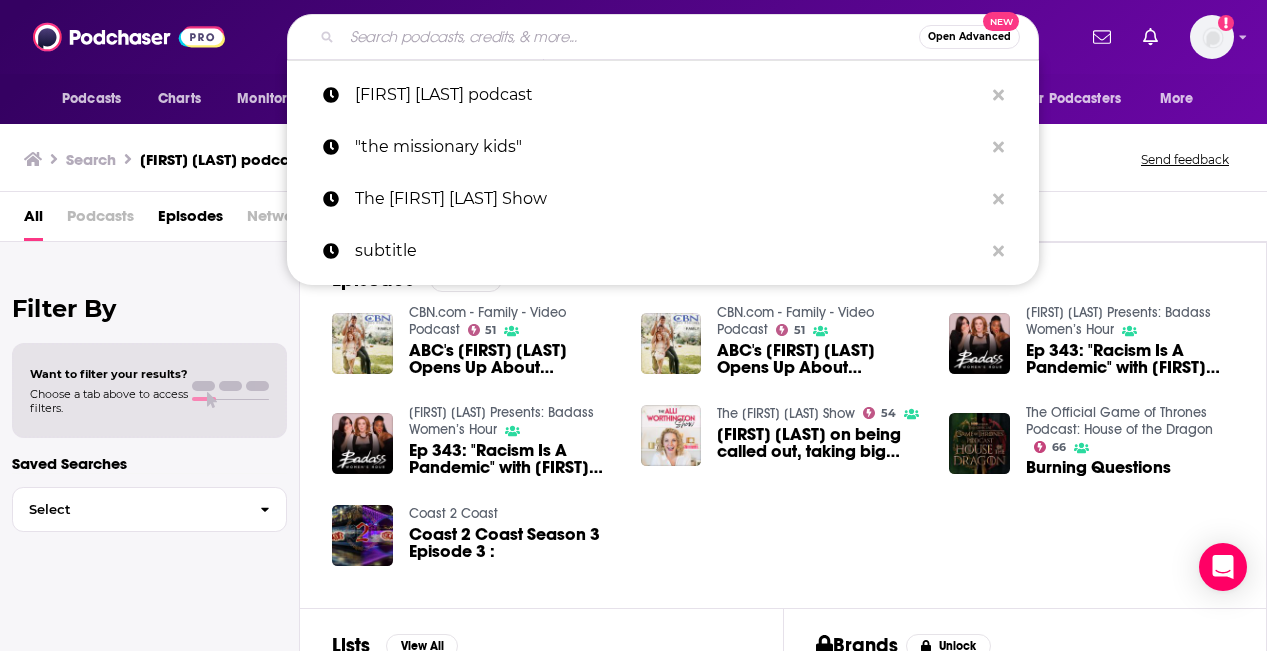 paste on "faith and calling [FIRST] [LAST]" 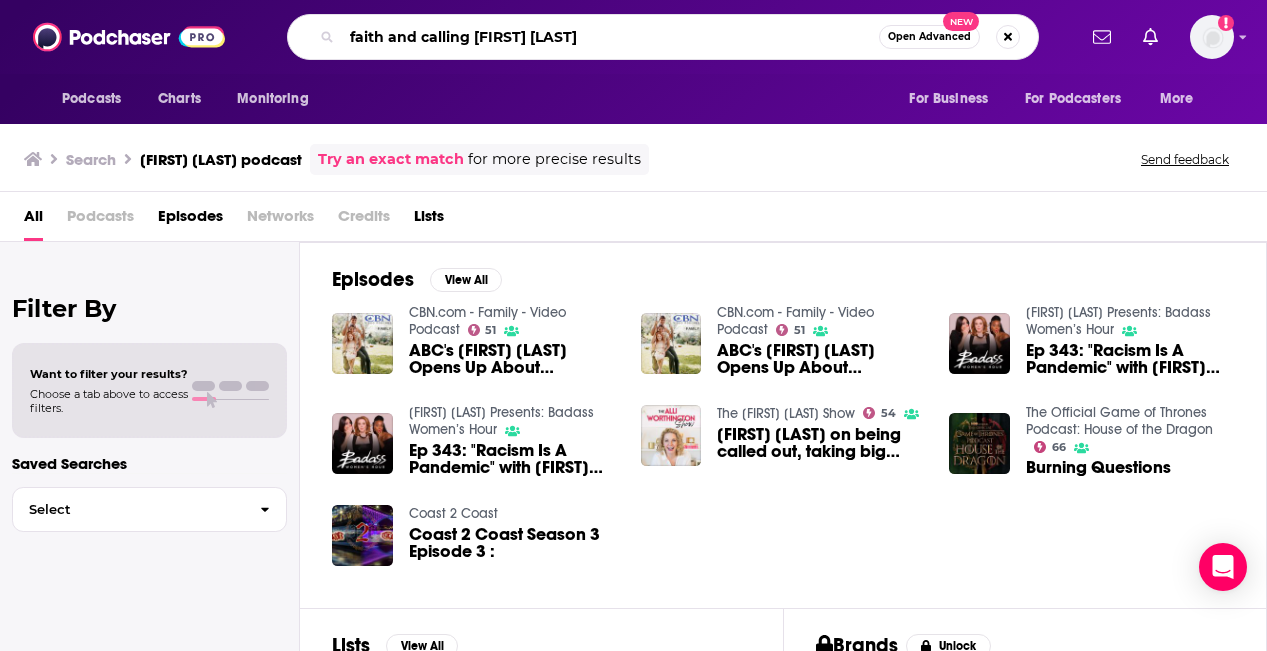 type on "faith and calling [FIRST] [LAST]" 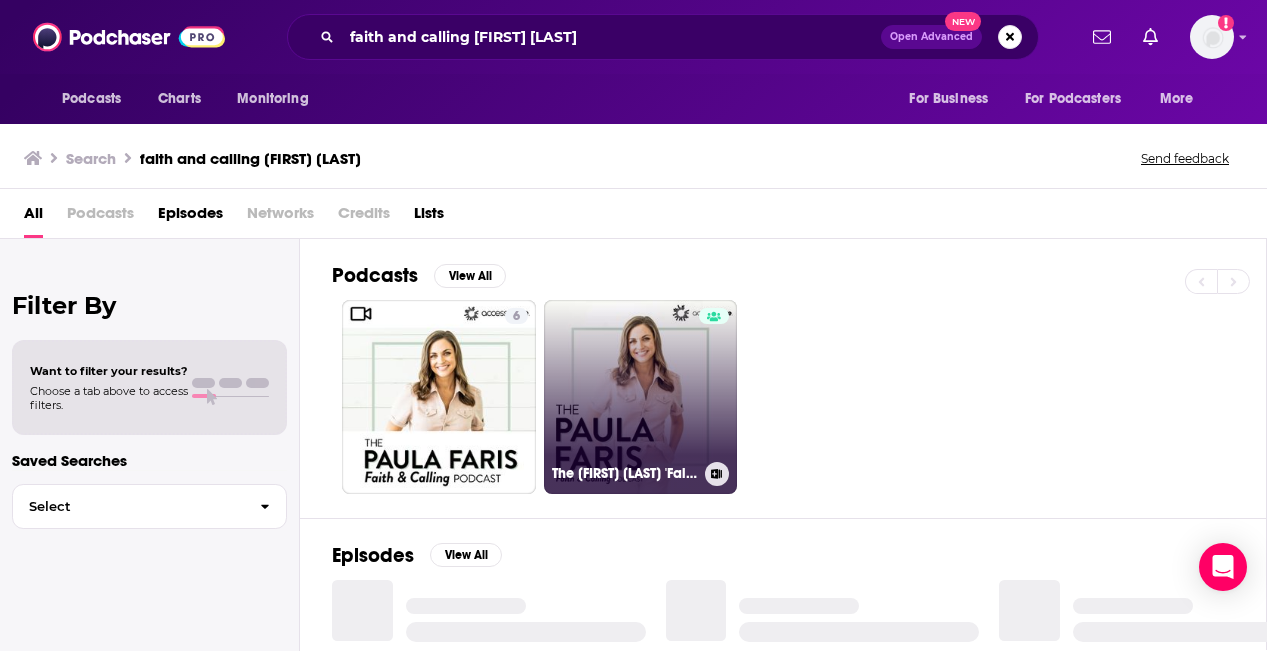 click on "The [FIRST] [LAST] 'Faith & Calling' Podcast" at bounding box center [641, 397] 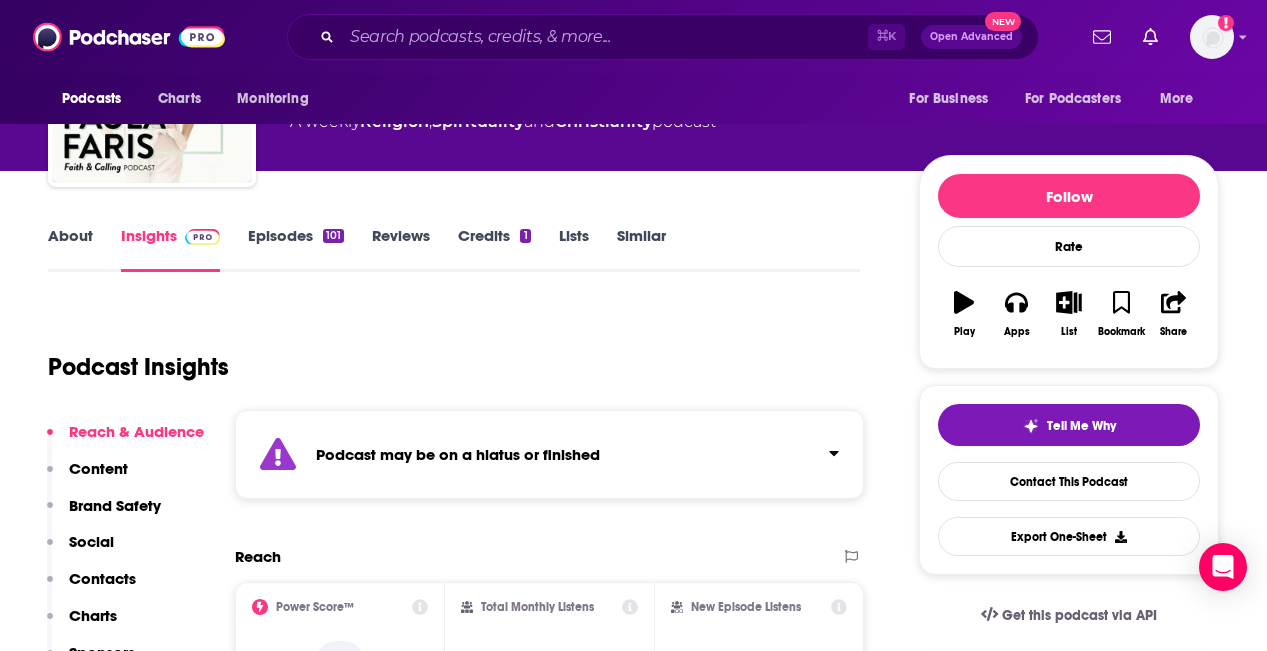 scroll, scrollTop: 120, scrollLeft: 0, axis: vertical 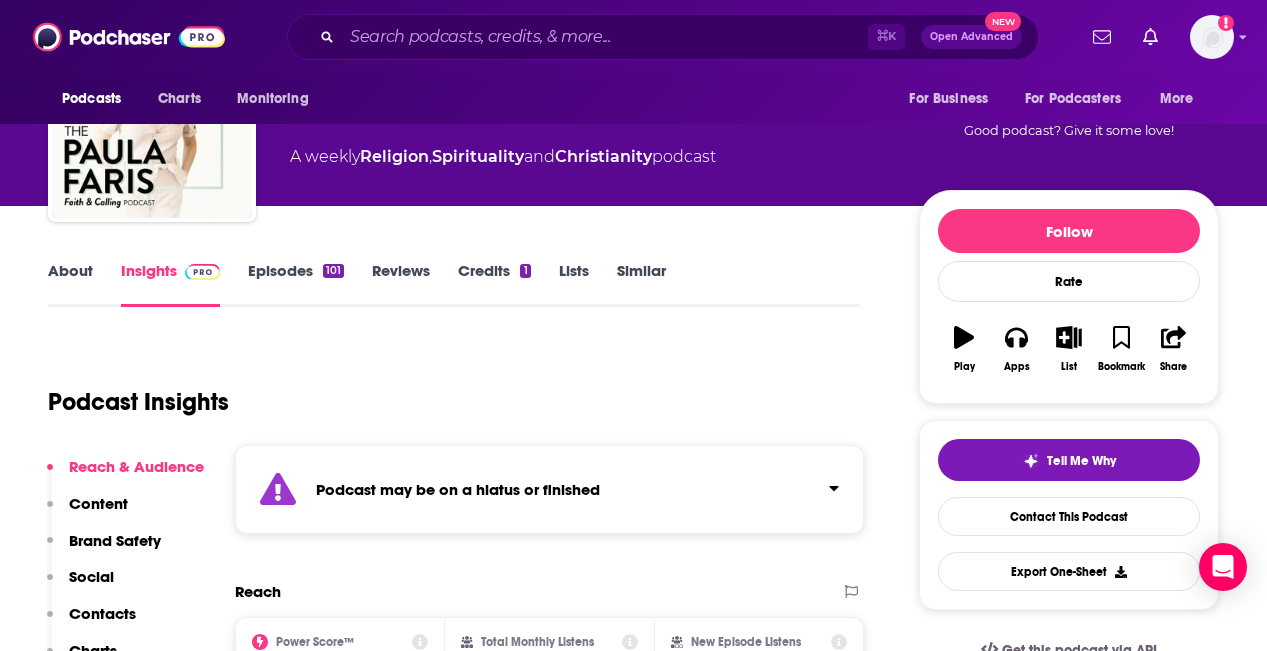 click on "Episodes 101" at bounding box center [296, 284] 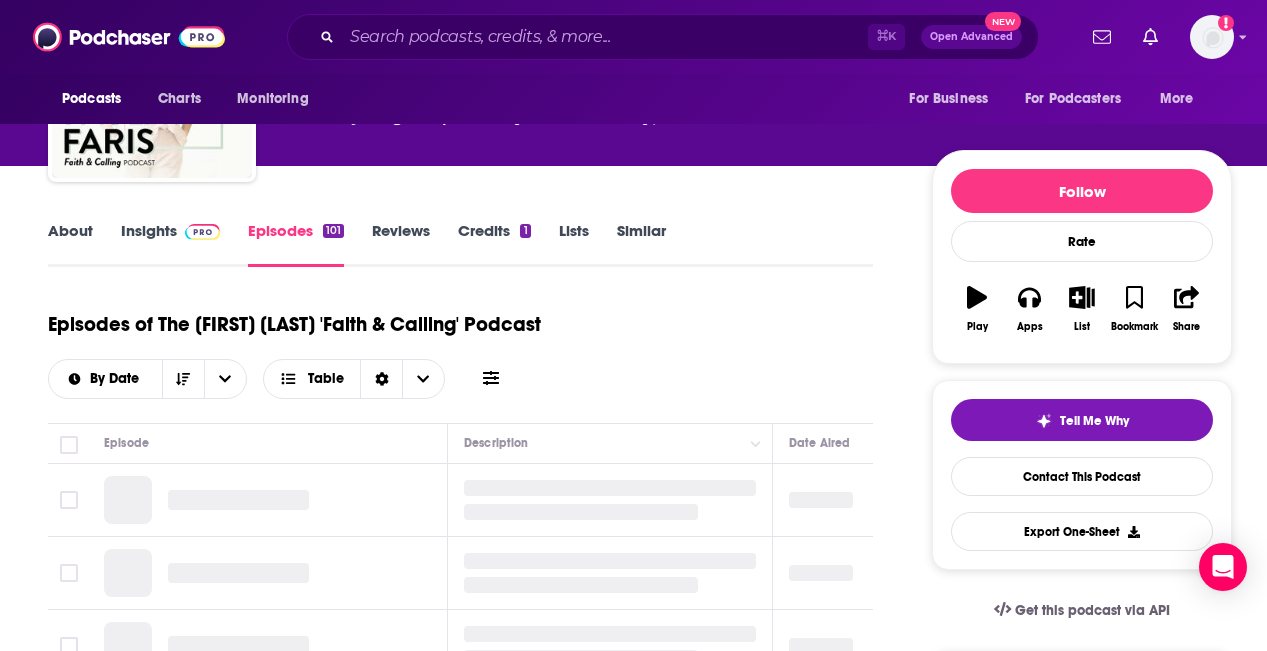 scroll, scrollTop: 200, scrollLeft: 0, axis: vertical 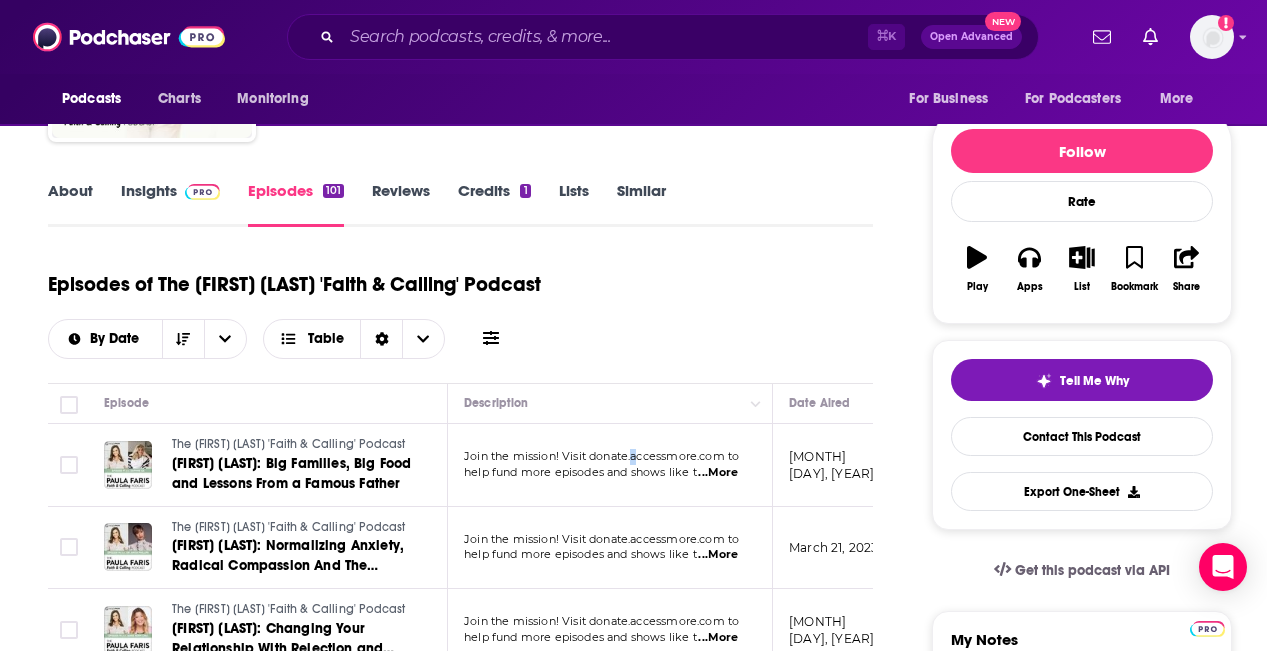 drag, startPoint x: 636, startPoint y: 454, endPoint x: 594, endPoint y: 454, distance: 42 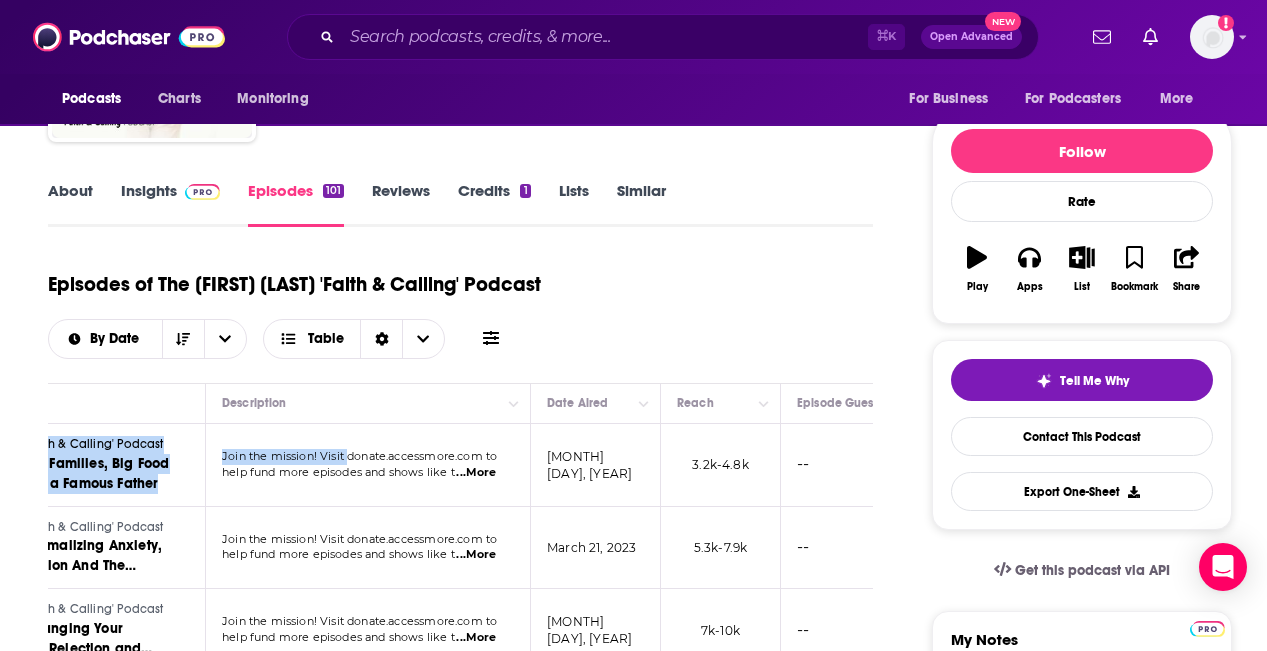 scroll, scrollTop: 0, scrollLeft: 0, axis: both 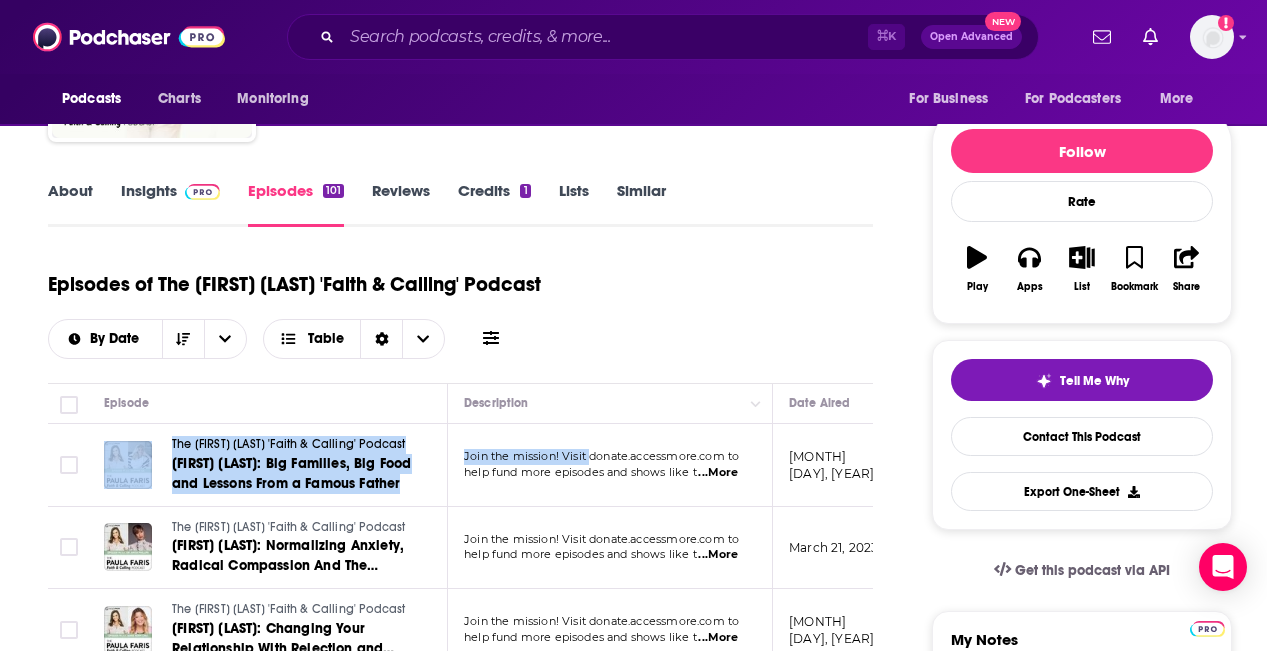 drag, startPoint x: 591, startPoint y: 455, endPoint x: 4, endPoint y: 222, distance: 631.55206 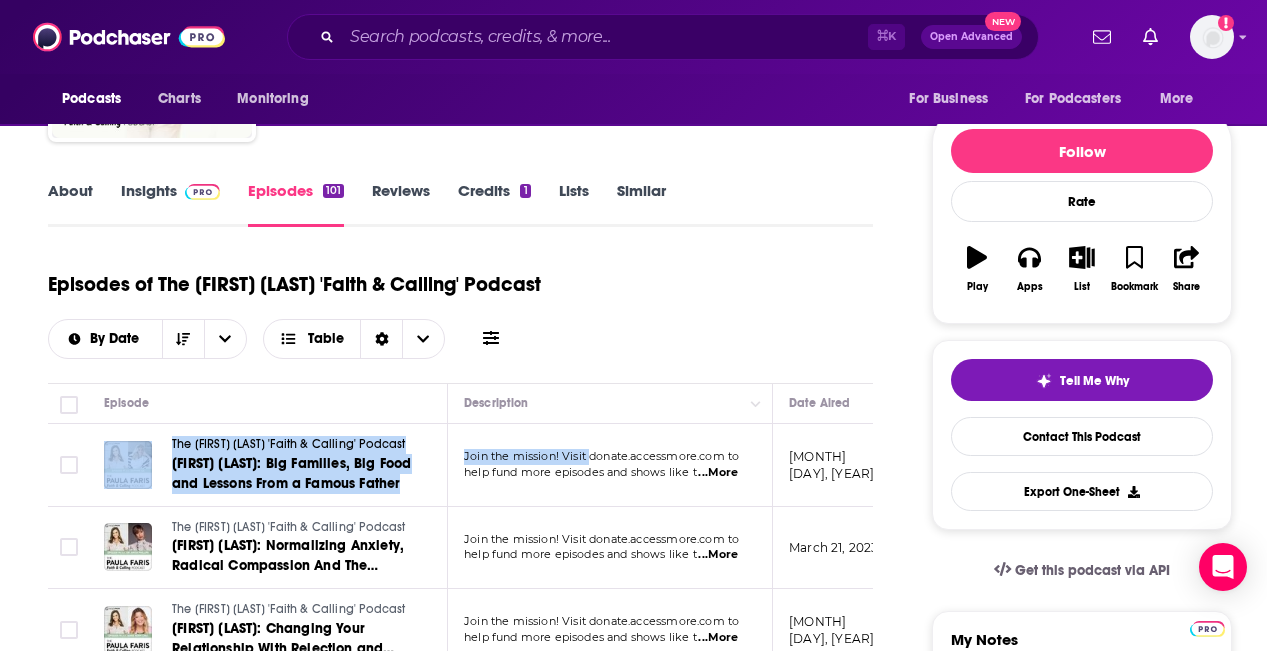 scroll, scrollTop: 0, scrollLeft: 0, axis: both 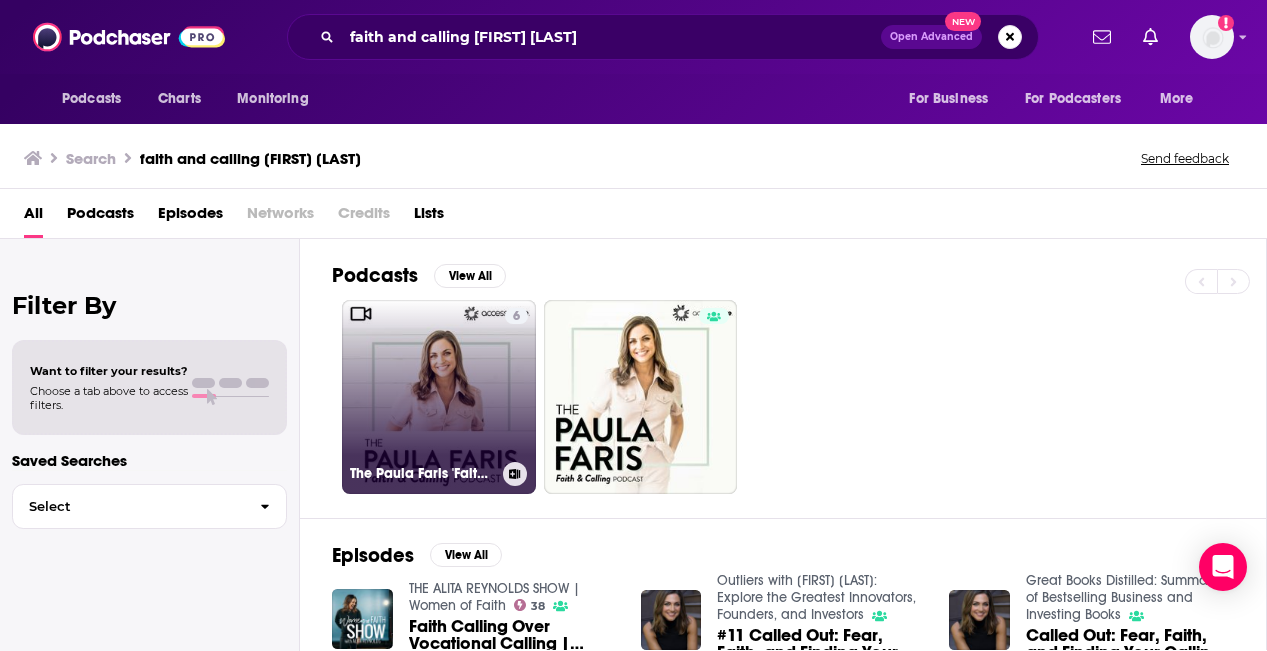 click on "6 The [FIRST] [LAST] 'Faith & Calling' Podcast VIDEO" at bounding box center (439, 397) 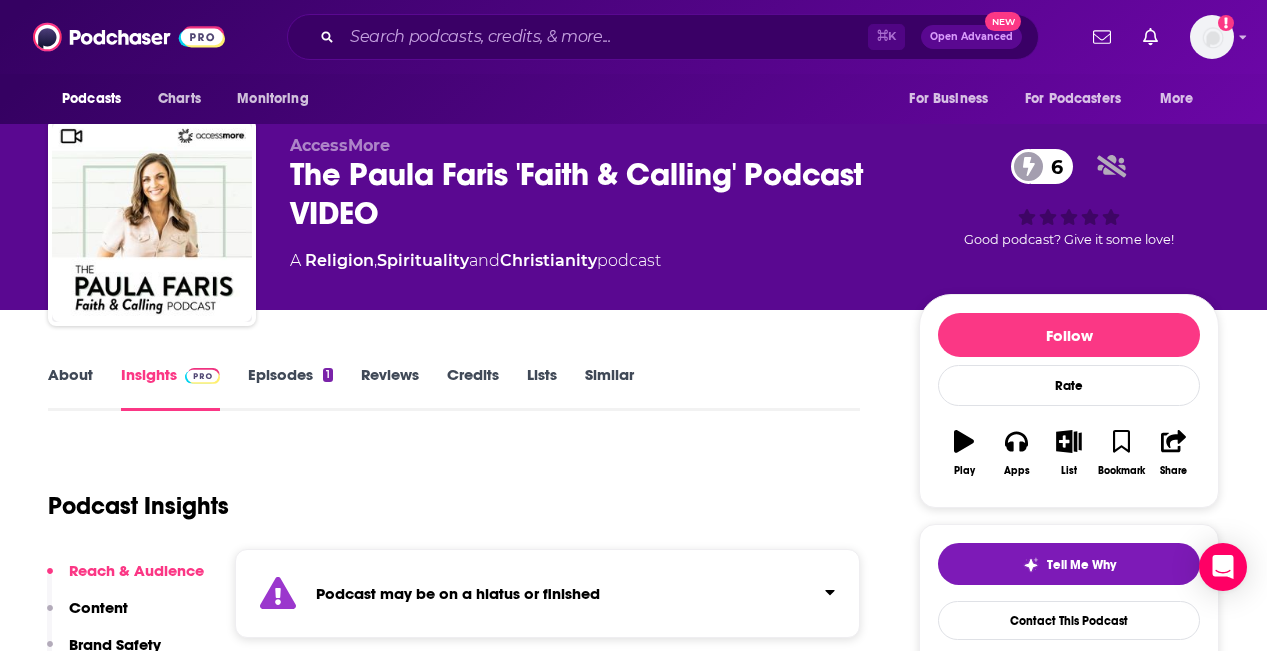 scroll, scrollTop: 0, scrollLeft: 0, axis: both 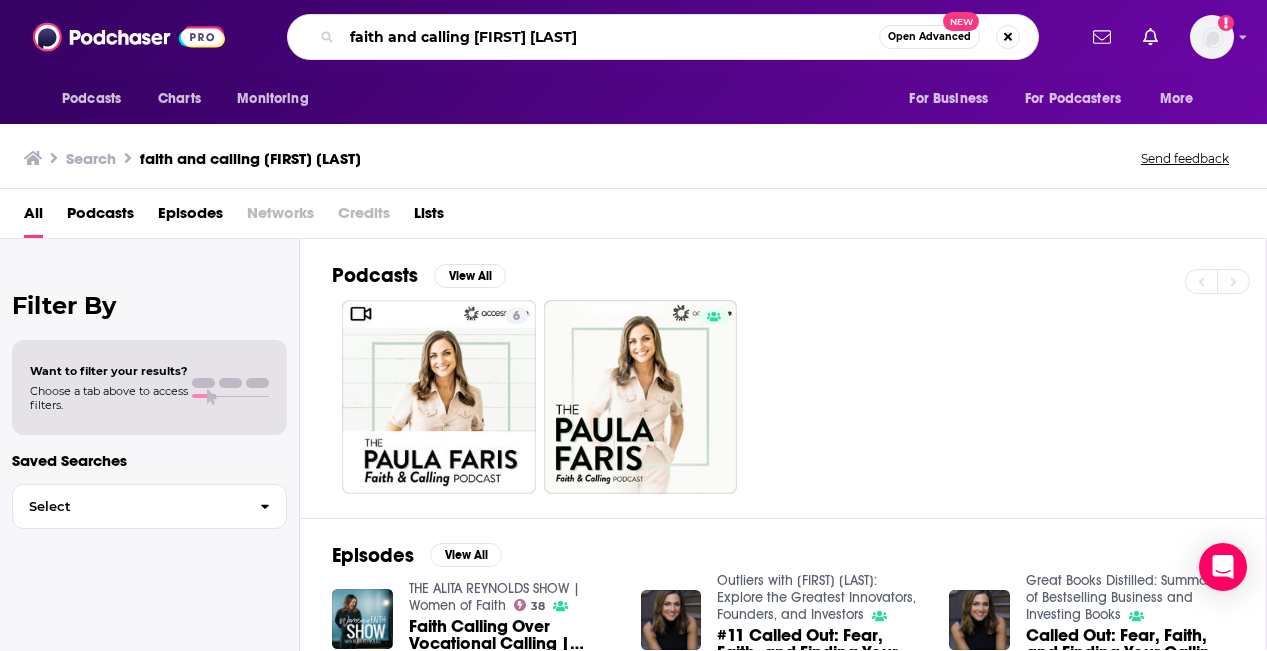 drag, startPoint x: 554, startPoint y: 33, endPoint x: 195, endPoint y: -29, distance: 364.31442 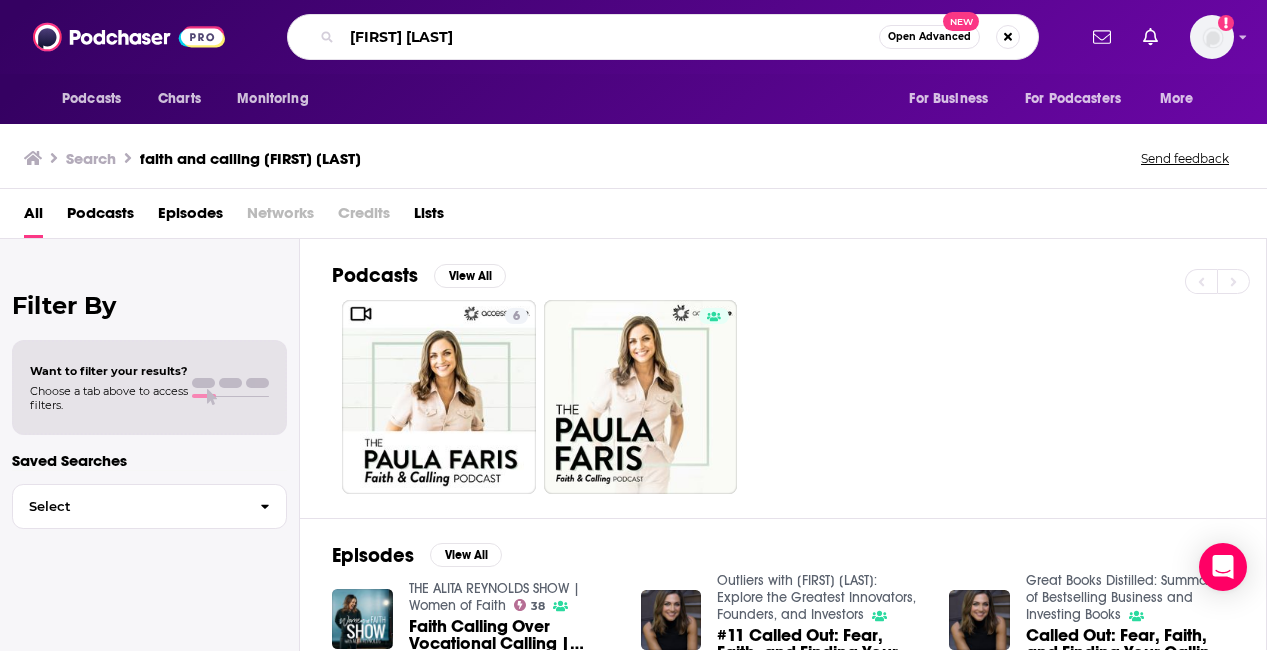 type on "[FIRST] [LAST]" 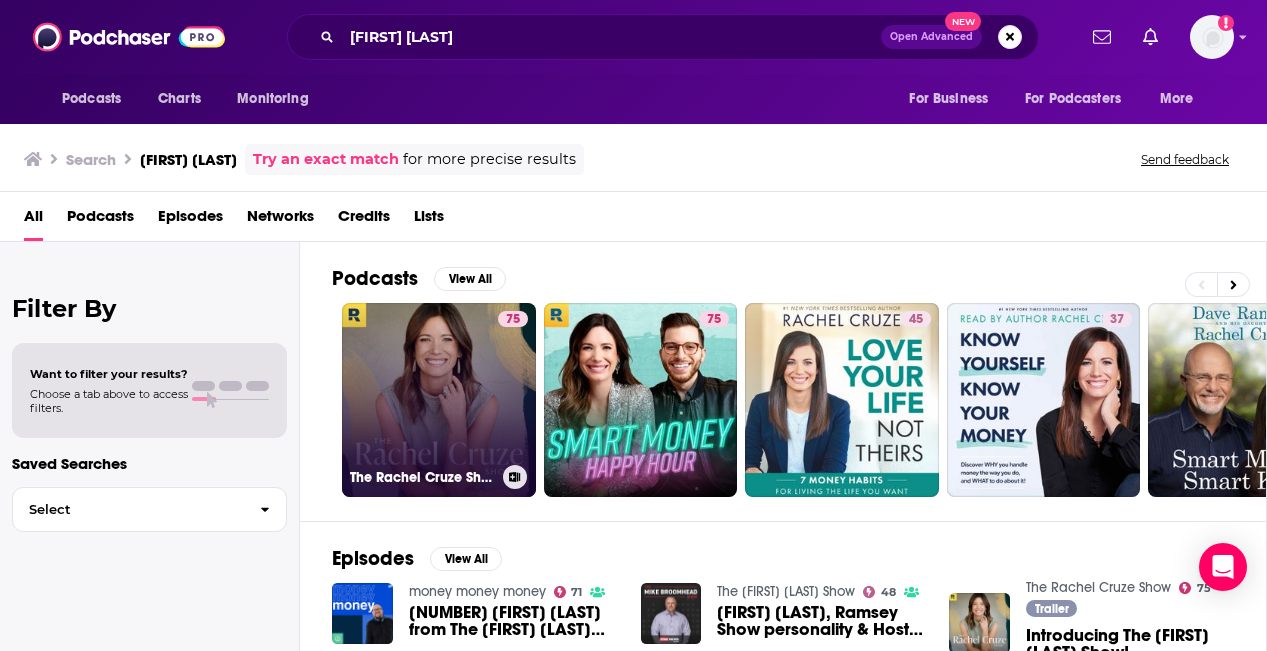 click on "75 The [FIRST] [LAST] Show" at bounding box center [439, 400] 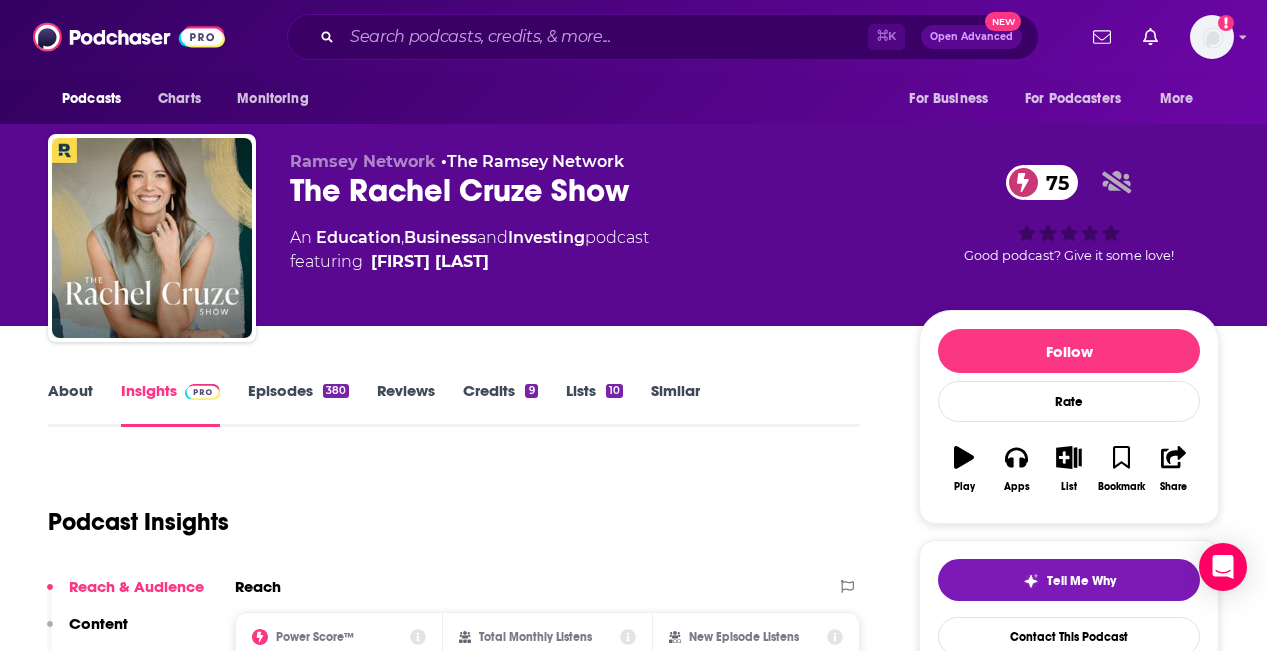 click on "Podcast Insights" at bounding box center (446, 510) 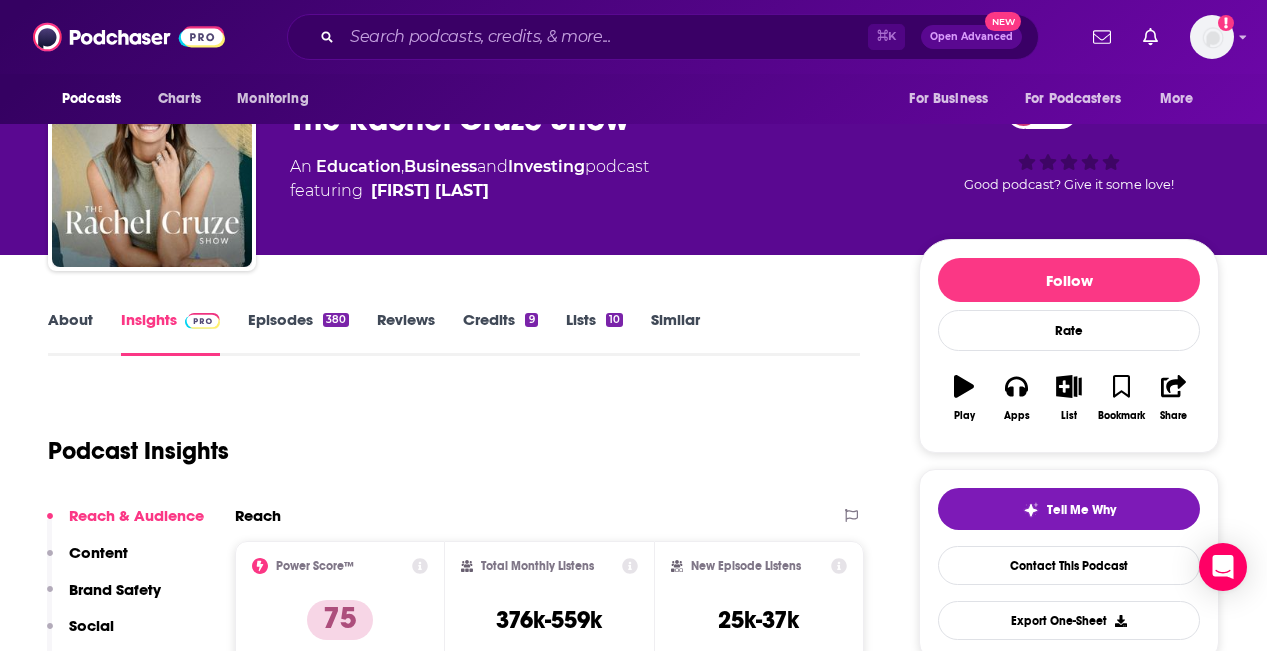 scroll, scrollTop: 40, scrollLeft: 0, axis: vertical 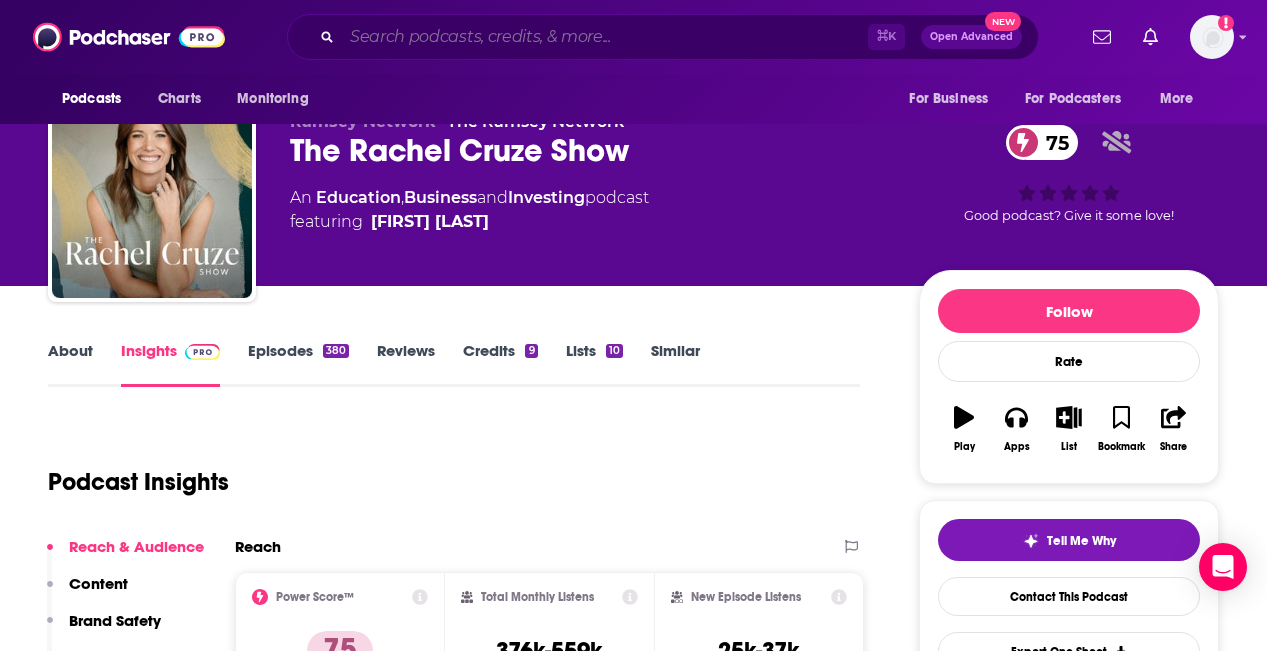 click at bounding box center [605, 37] 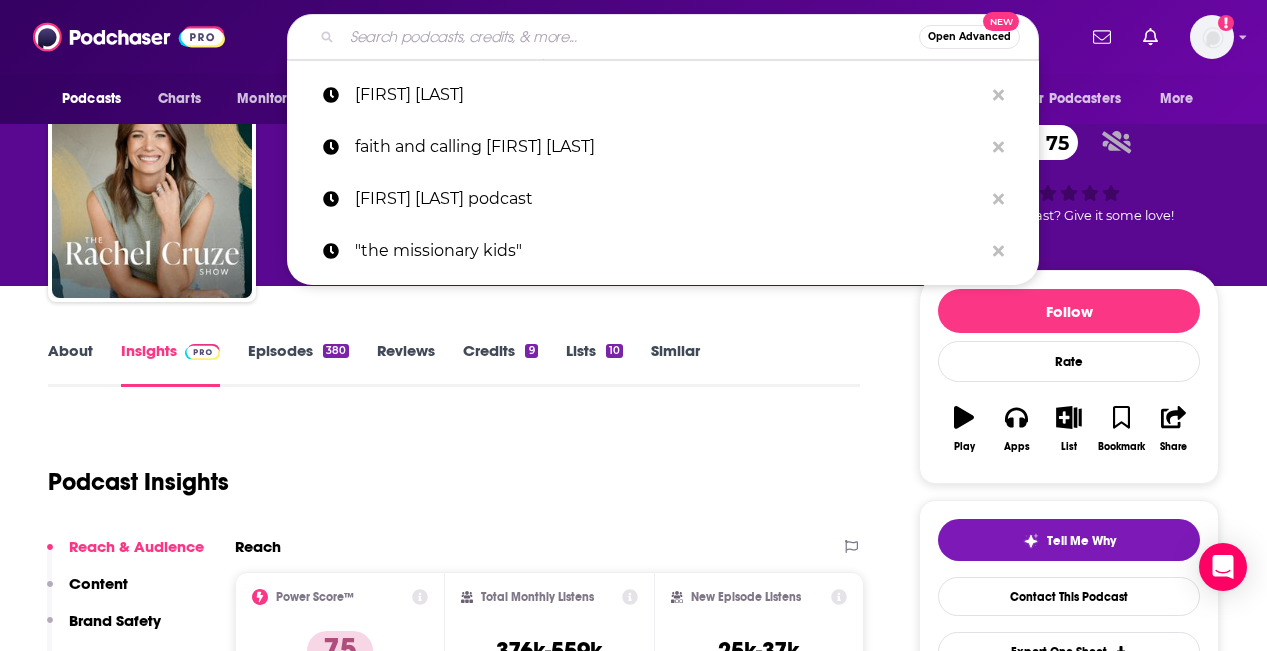 paste on "Raising Boys and Girls Podcast" 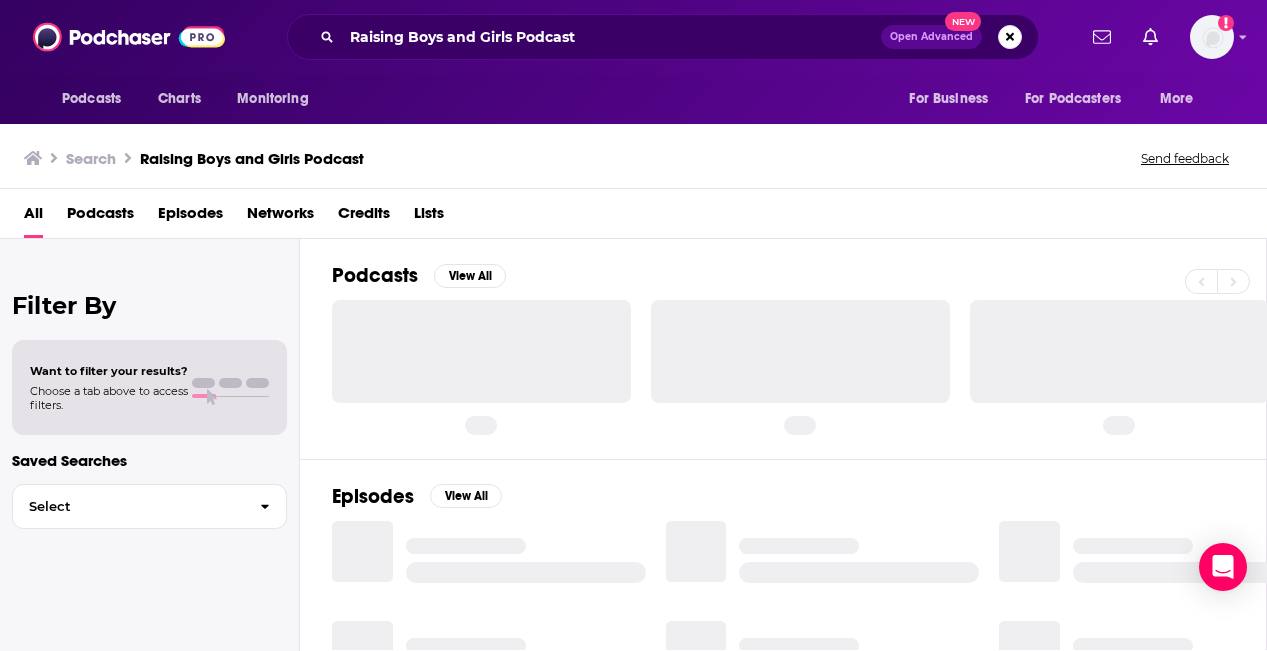 scroll, scrollTop: 0, scrollLeft: 0, axis: both 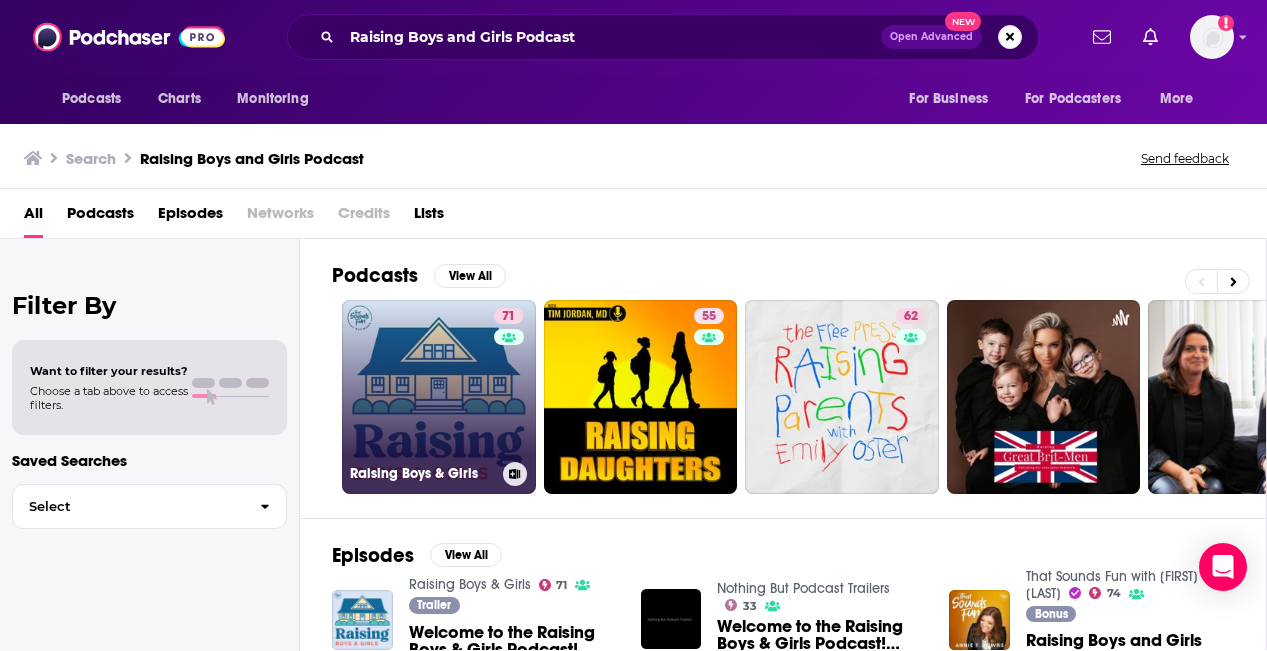 click on "71 Raising Boys & Girls" at bounding box center [439, 397] 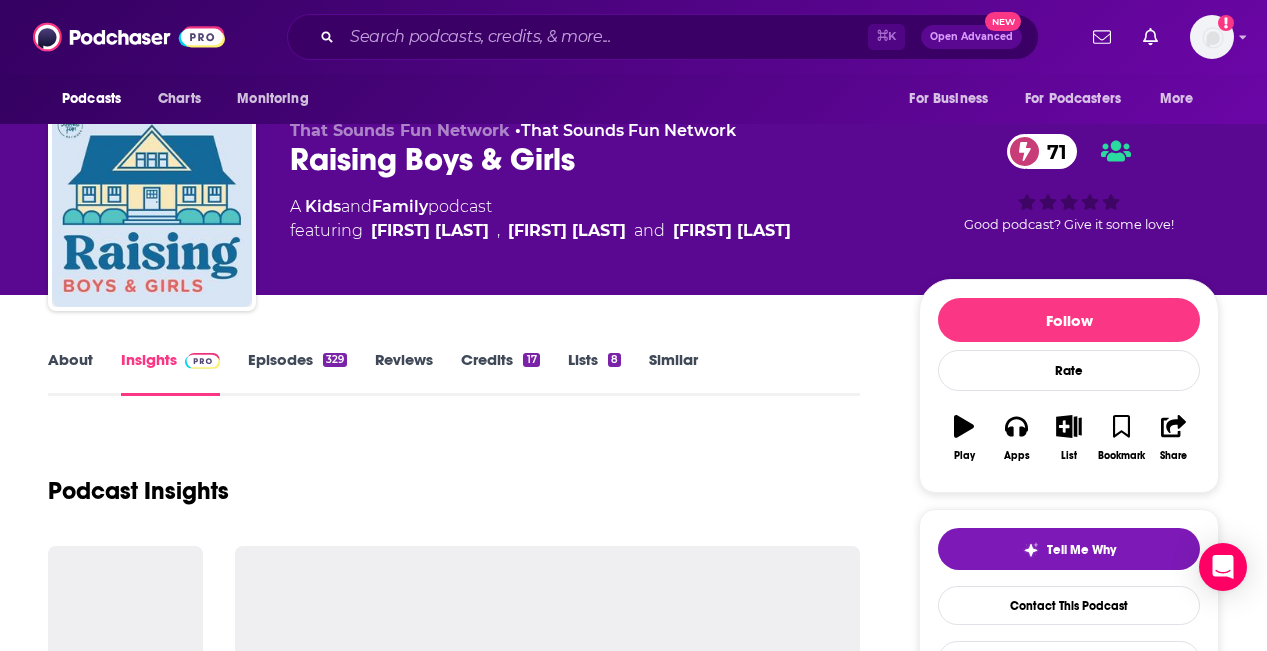 scroll, scrollTop: 0, scrollLeft: 0, axis: both 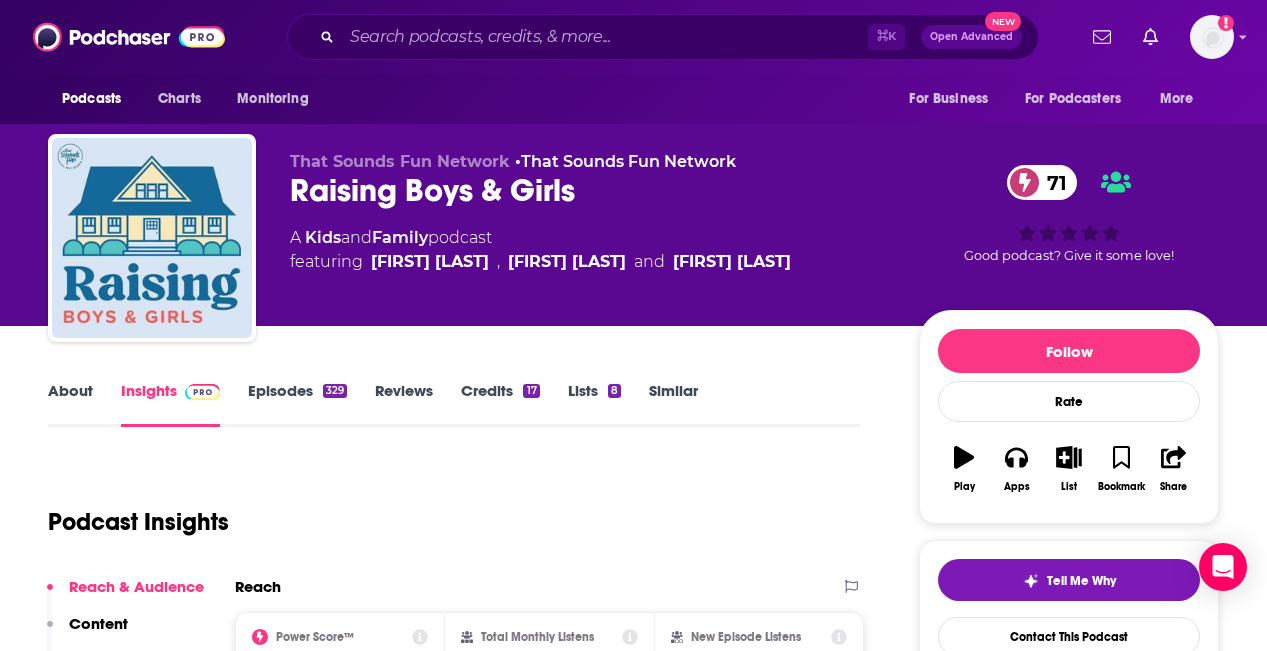 click on "Podcast Insights" at bounding box center (446, 510) 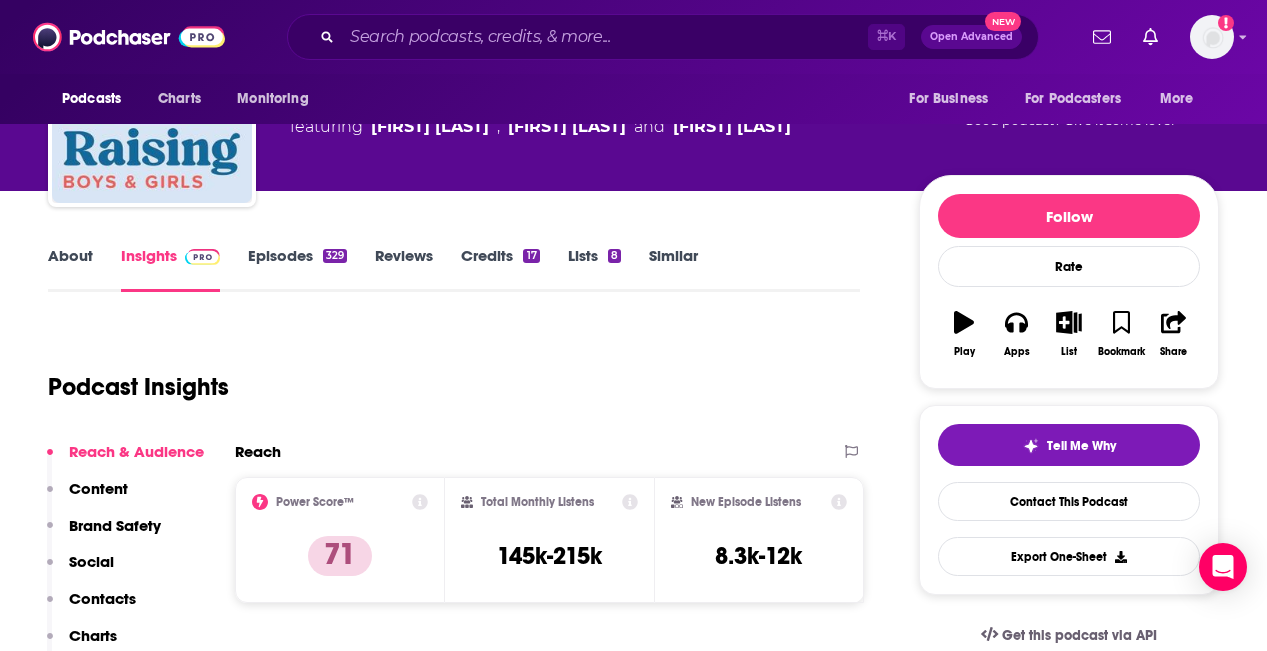 scroll, scrollTop: 160, scrollLeft: 0, axis: vertical 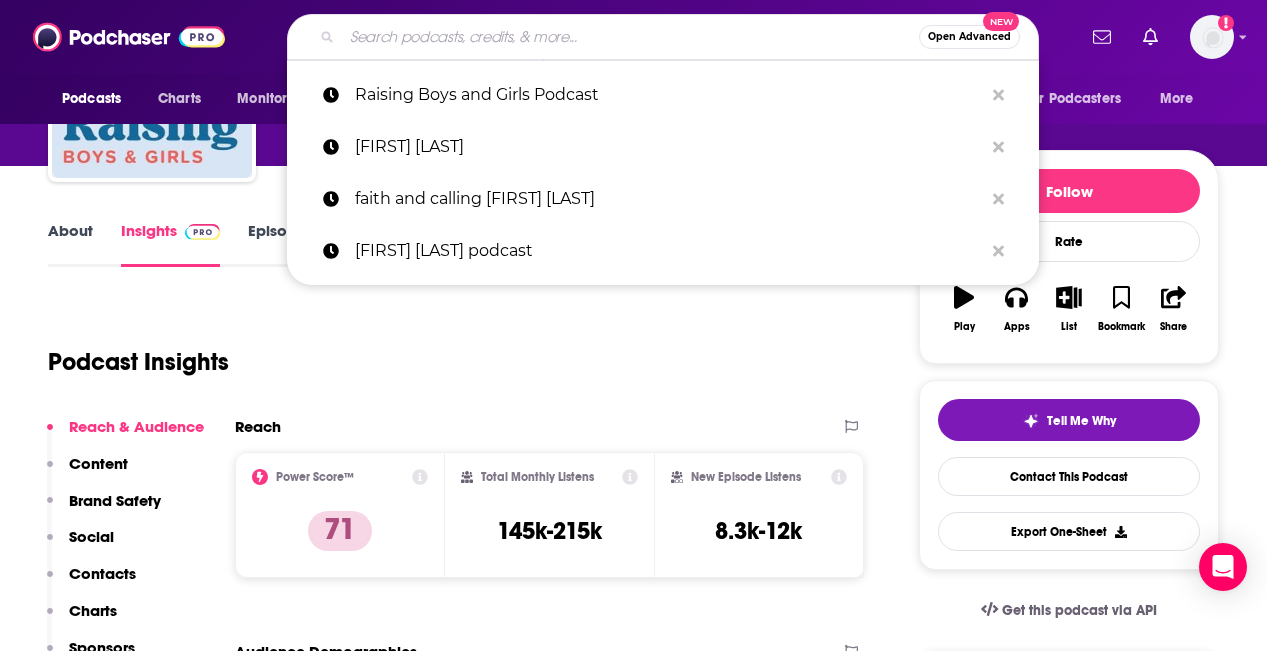 click at bounding box center [630, 37] 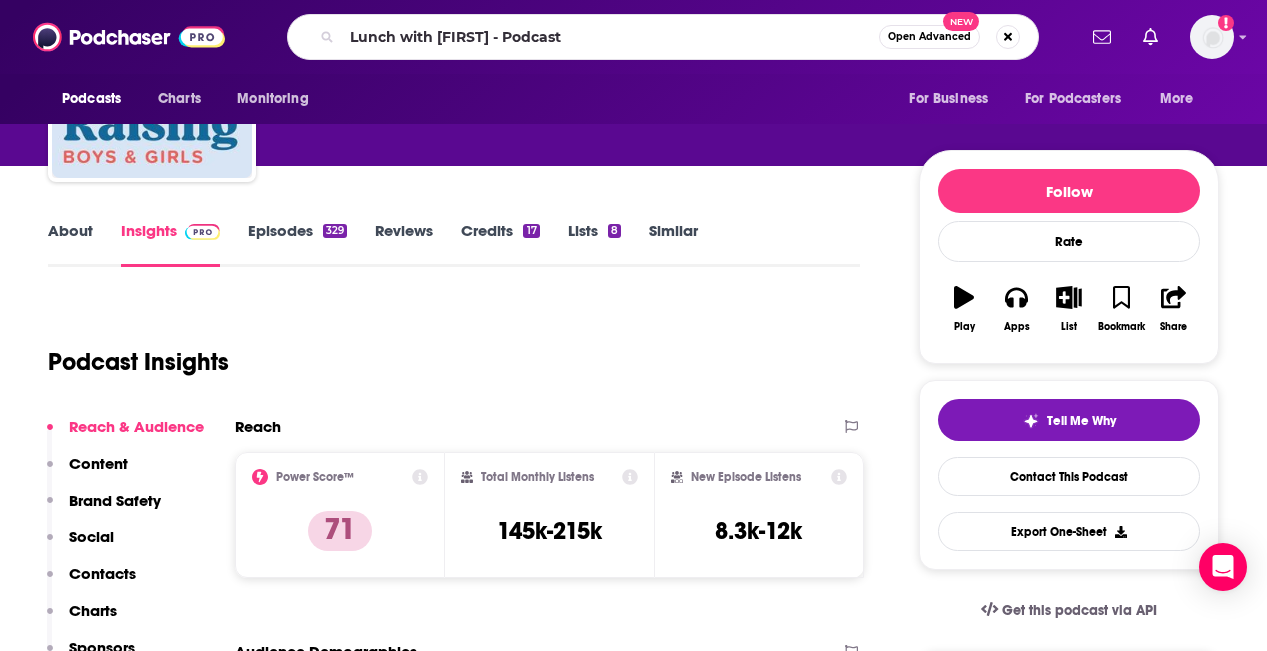 scroll, scrollTop: 0, scrollLeft: 0, axis: both 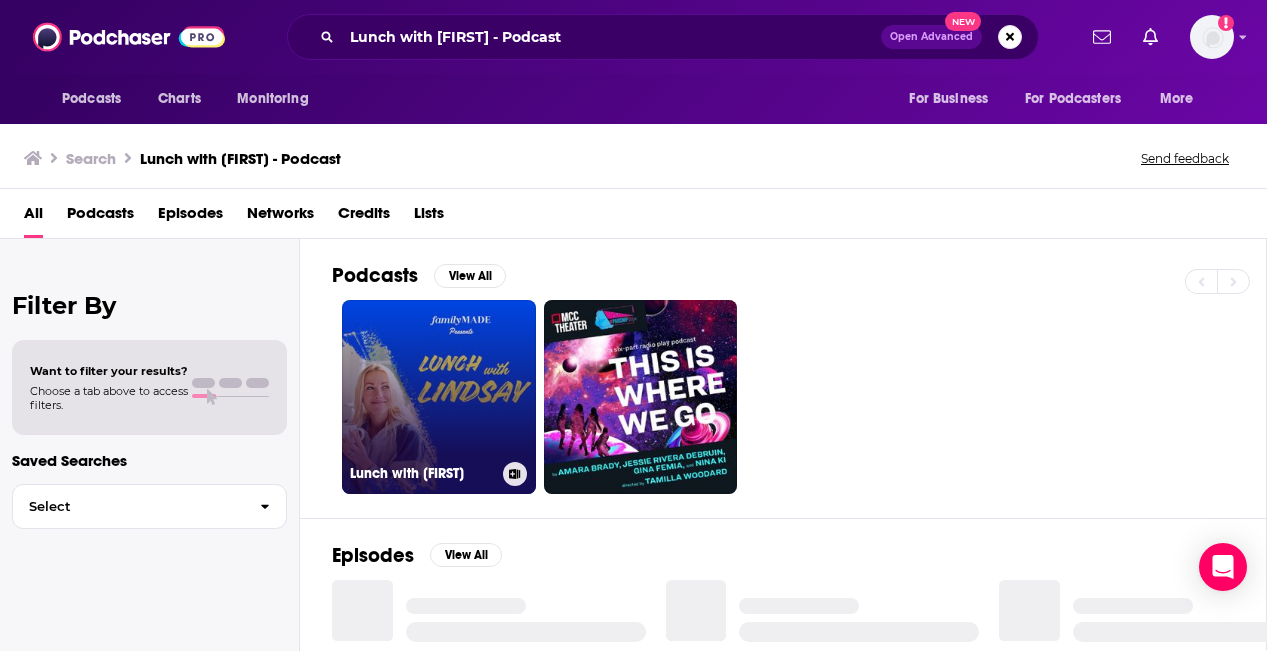 click on "Lunch with [FIRST]" at bounding box center [439, 397] 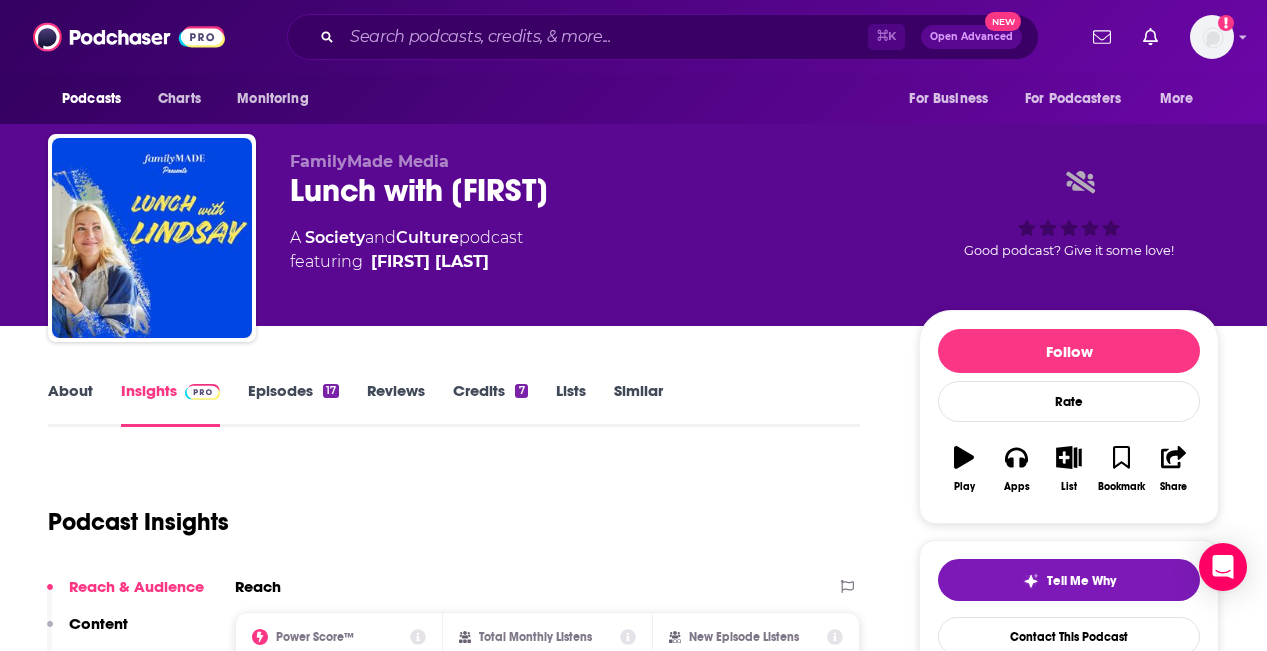 click on "Podcast Insights" at bounding box center [446, 510] 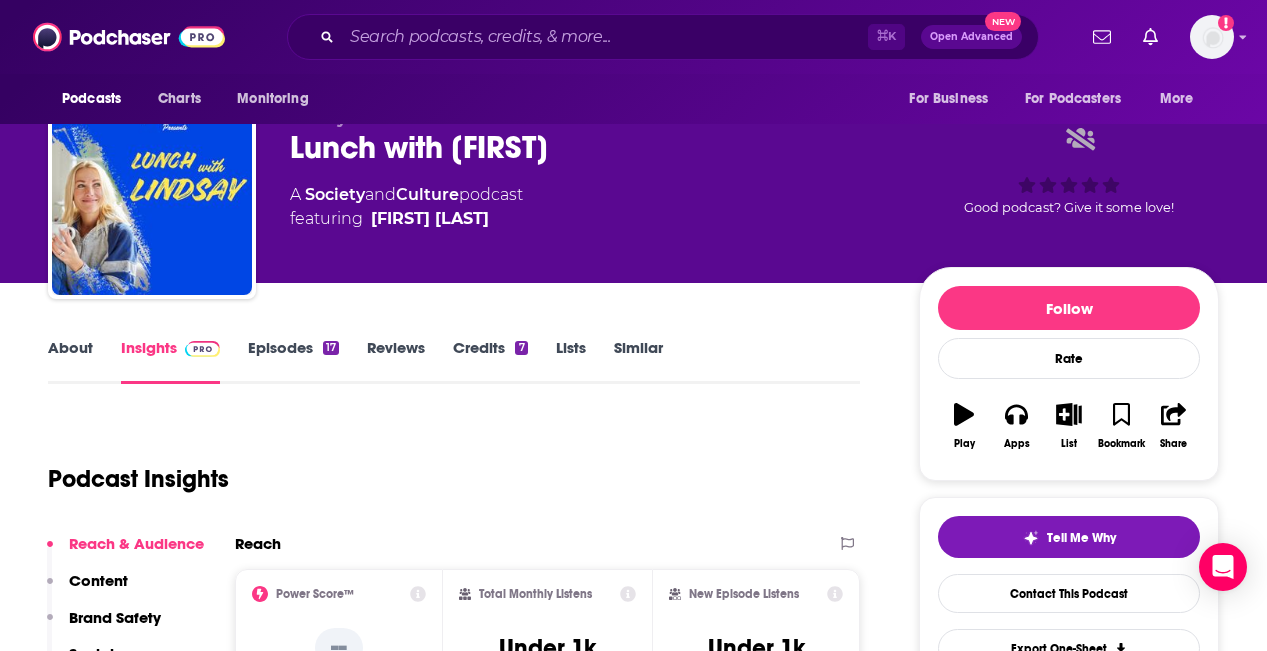scroll, scrollTop: 40, scrollLeft: 0, axis: vertical 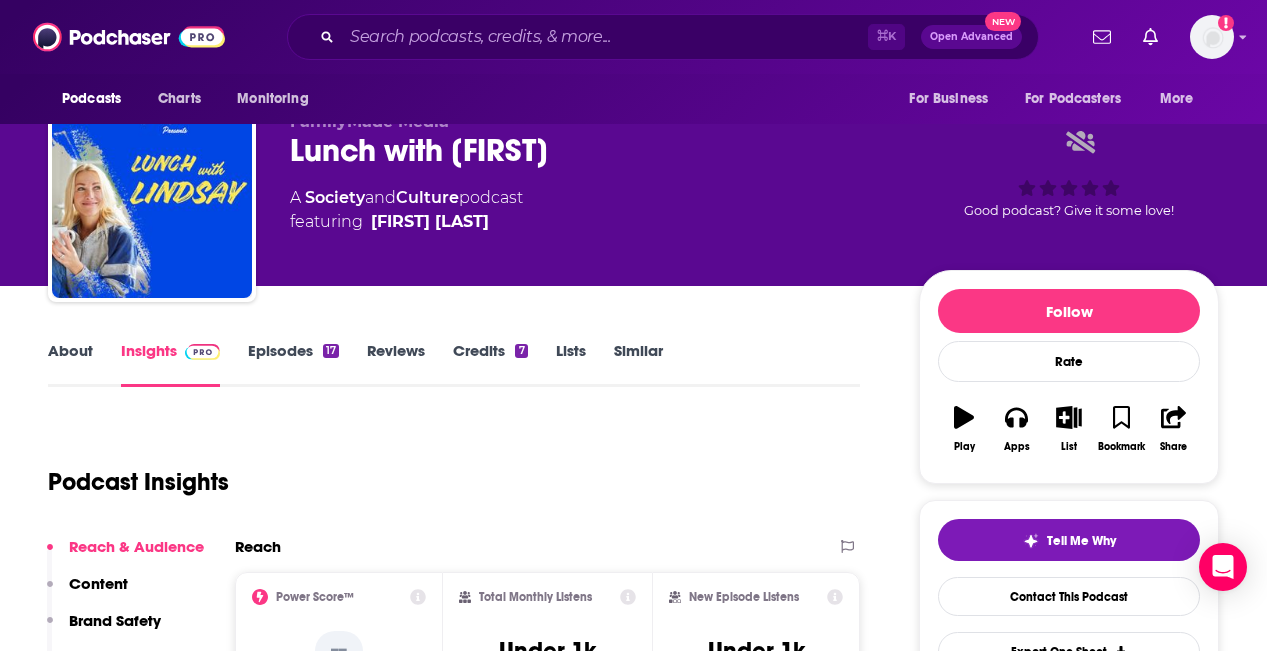 click on "Episodes 17" at bounding box center (293, 364) 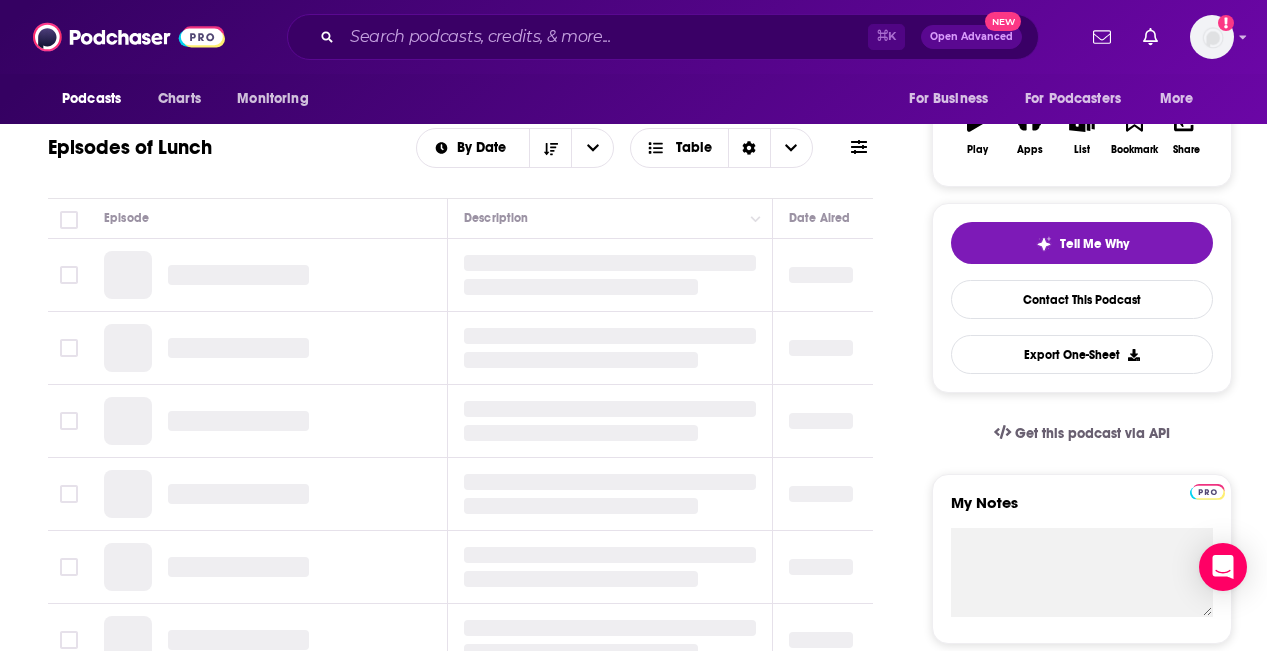 scroll, scrollTop: 400, scrollLeft: 0, axis: vertical 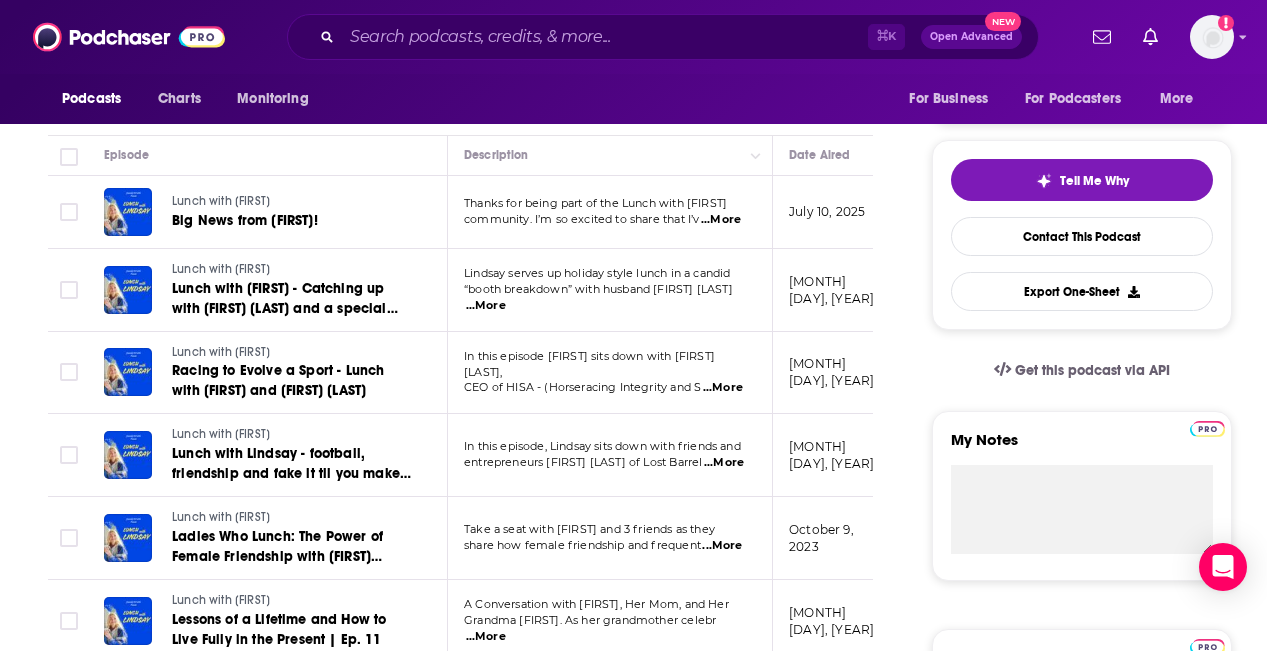 click on "...More" at bounding box center (721, 220) 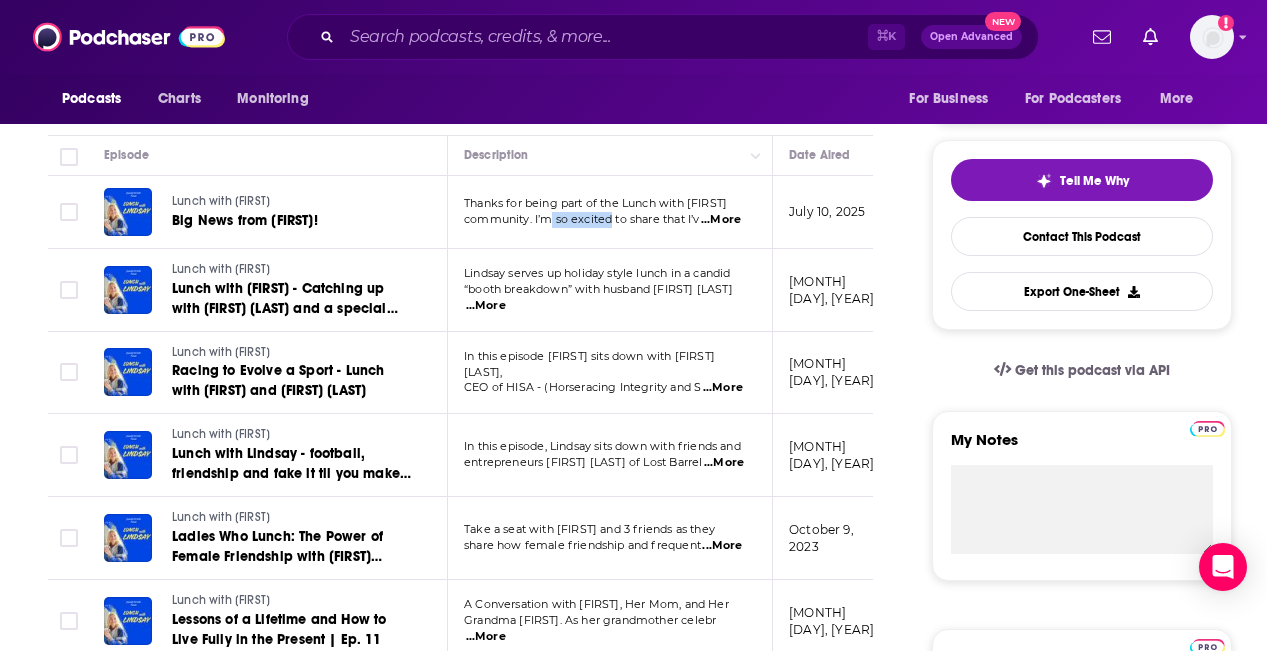 drag, startPoint x: 611, startPoint y: 218, endPoint x: 553, endPoint y: 215, distance: 58.077534 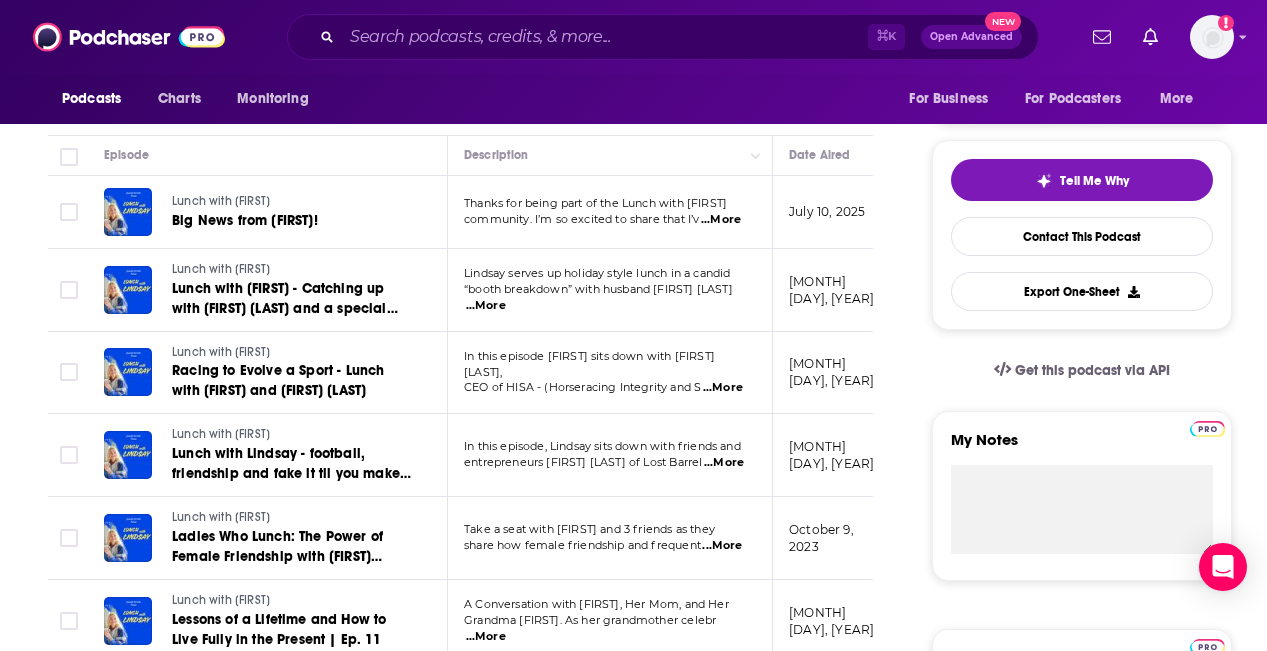 click on "Thanks for being part of the Lunch with [FIRST]" at bounding box center (609, 204) 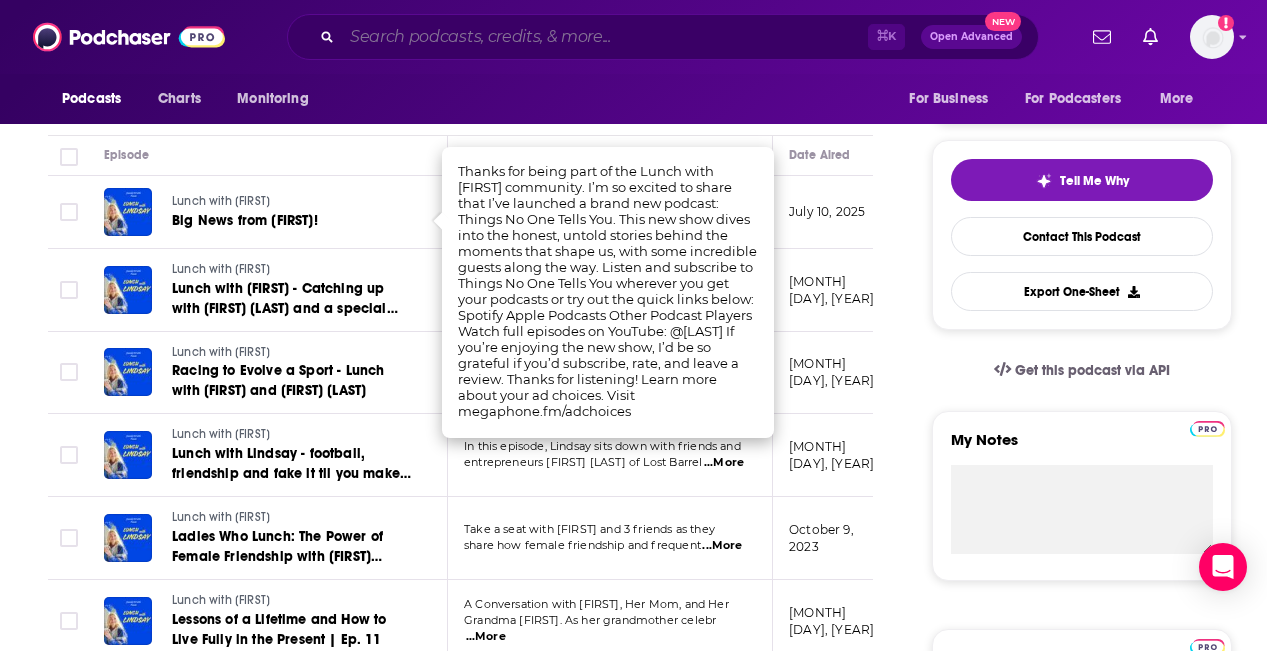 click at bounding box center (605, 37) 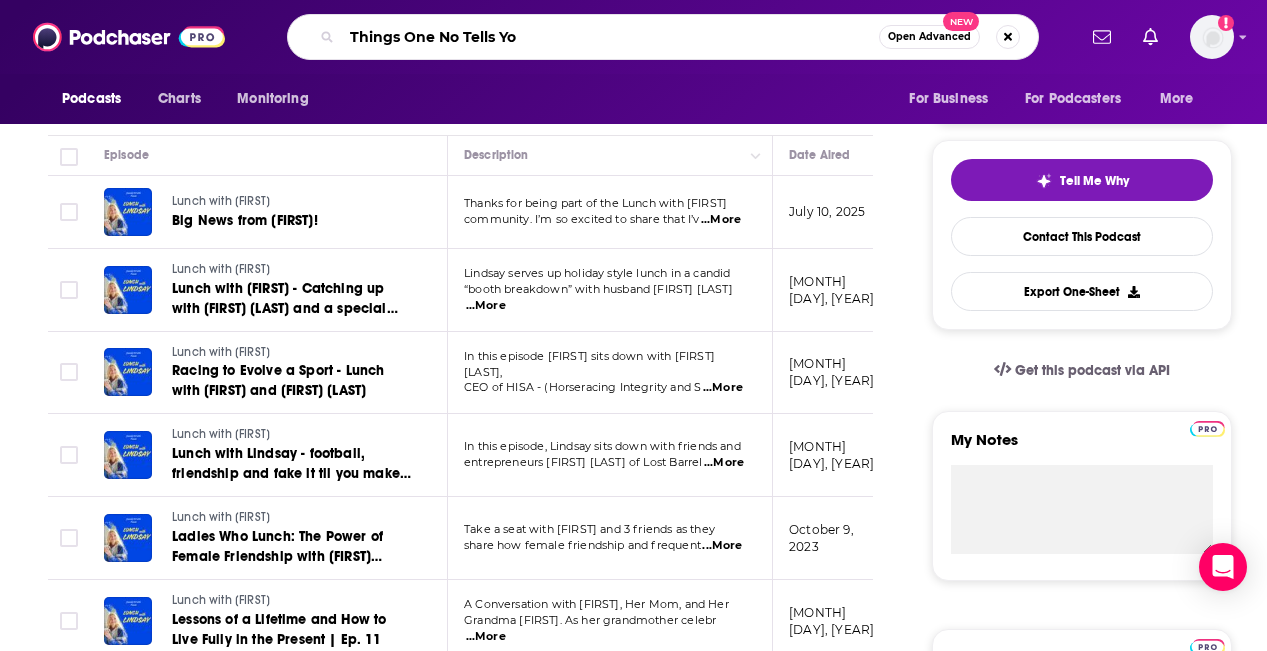 type on "Things One No Tells You" 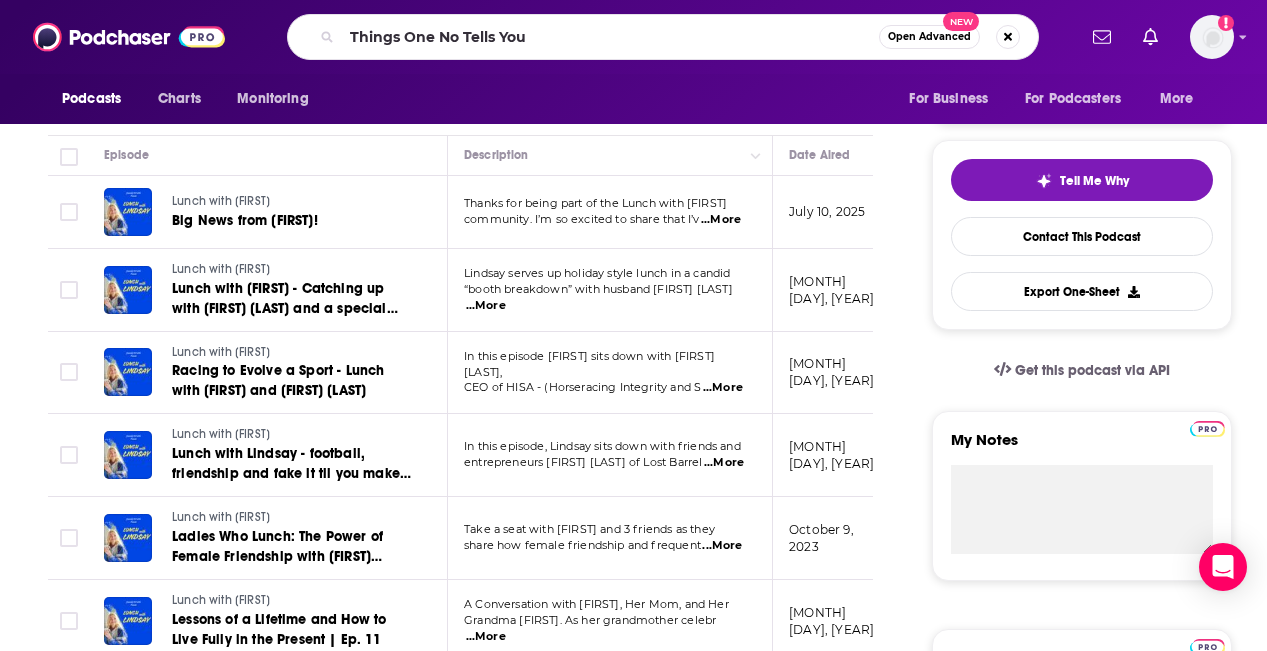 scroll, scrollTop: 0, scrollLeft: 0, axis: both 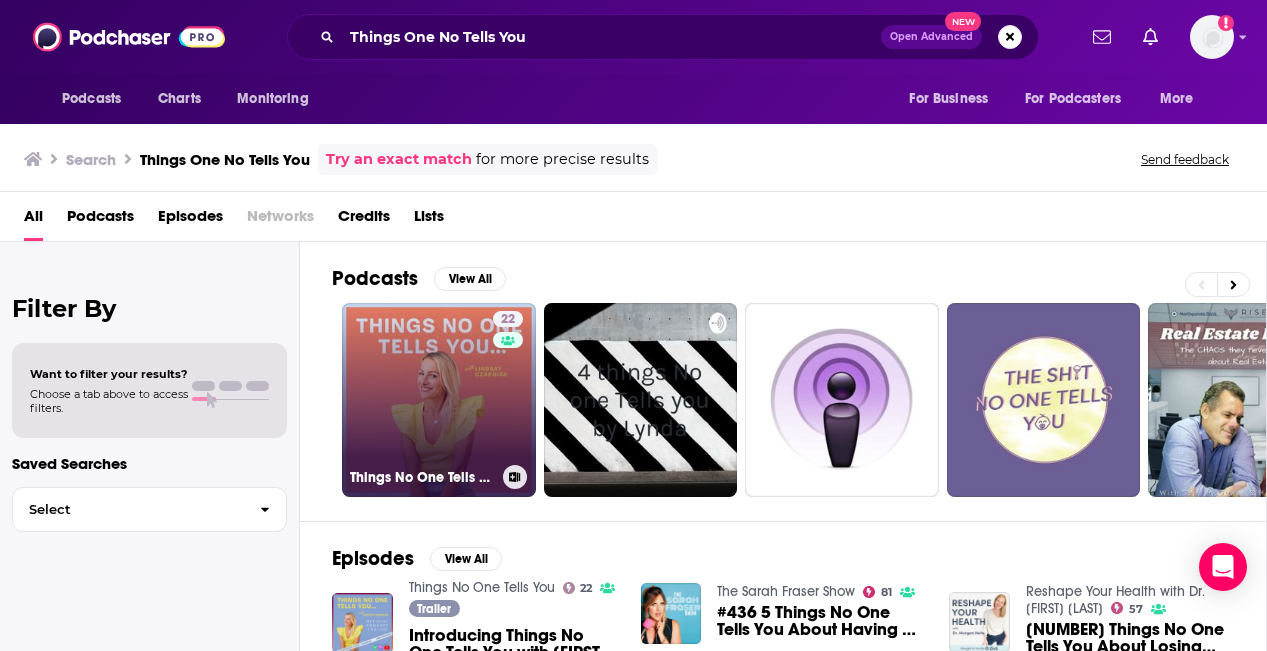 click on "[NUMBER] Things No One Tells You" at bounding box center (439, 400) 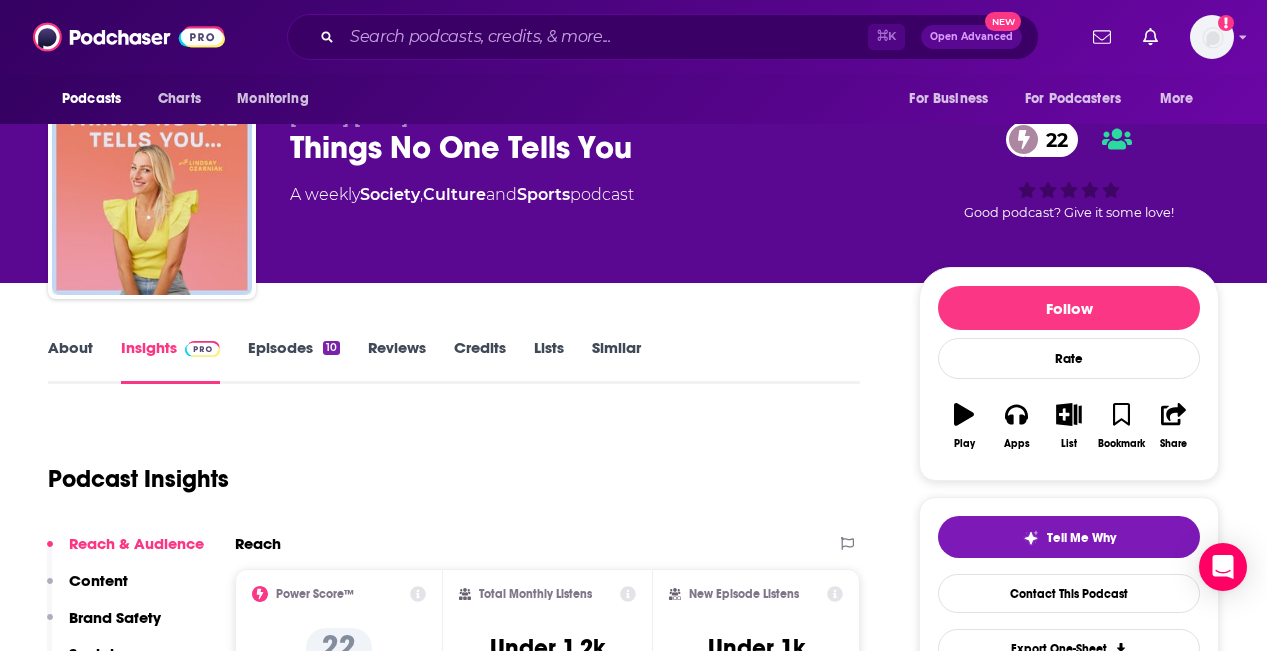 scroll, scrollTop: 40, scrollLeft: 0, axis: vertical 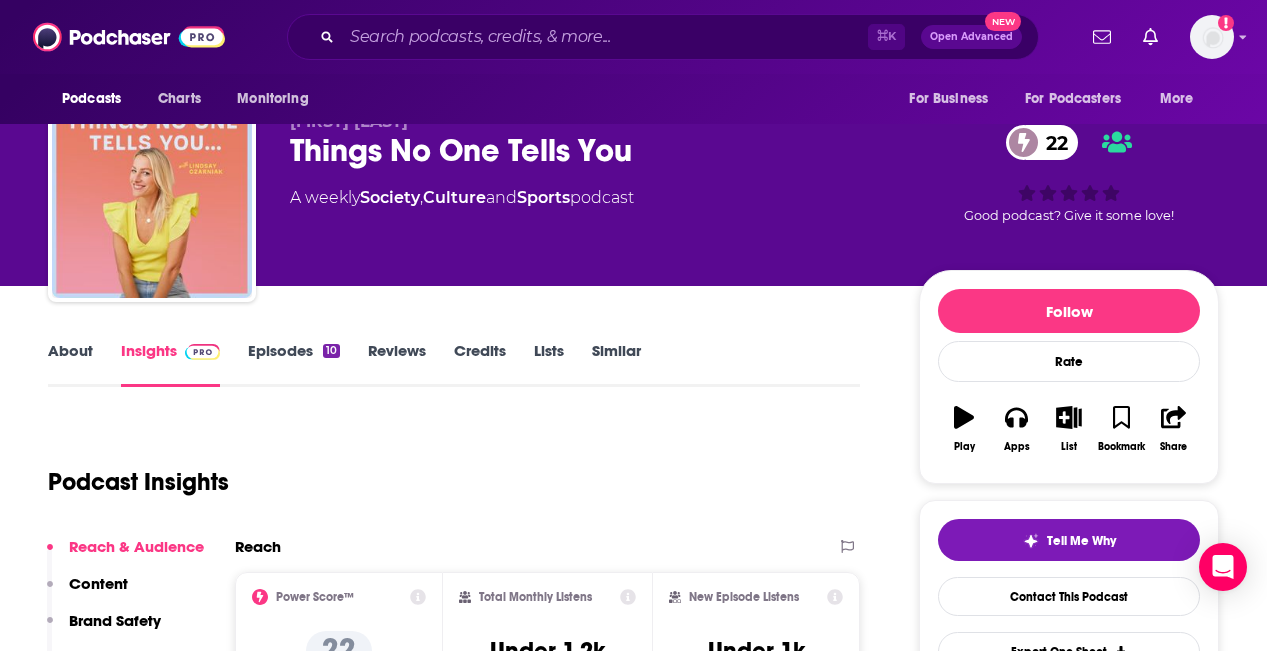 click on "Episodes 10" at bounding box center [294, 364] 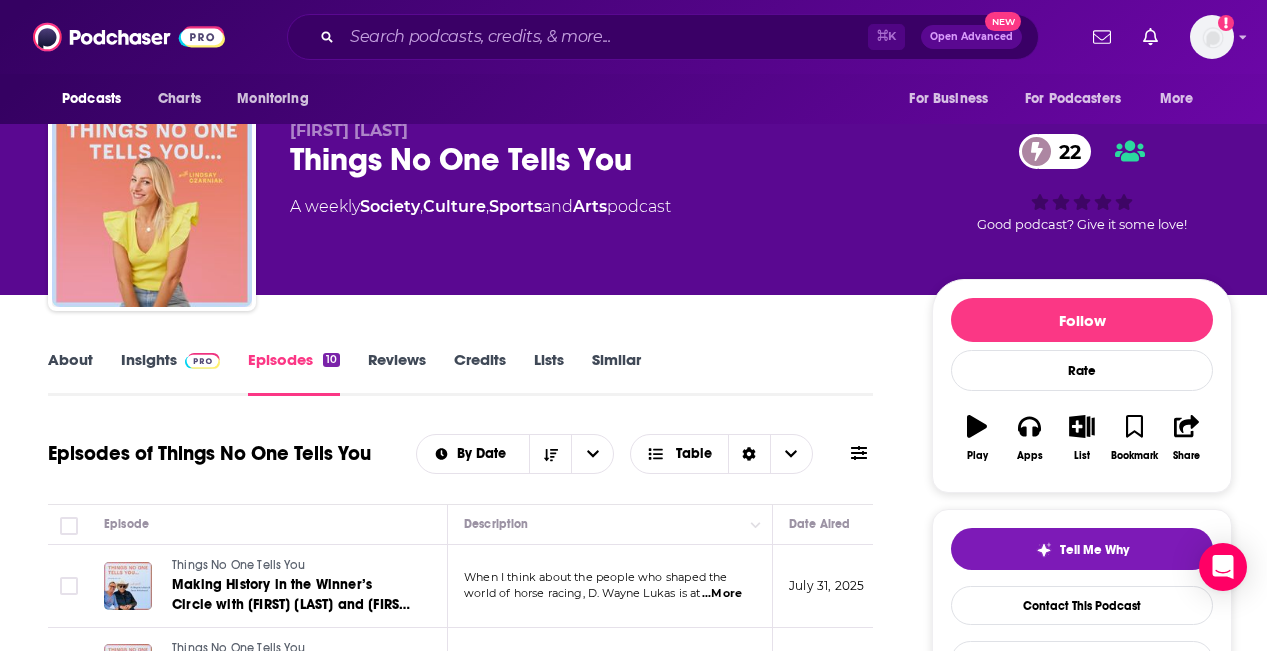 scroll, scrollTop: 0, scrollLeft: 0, axis: both 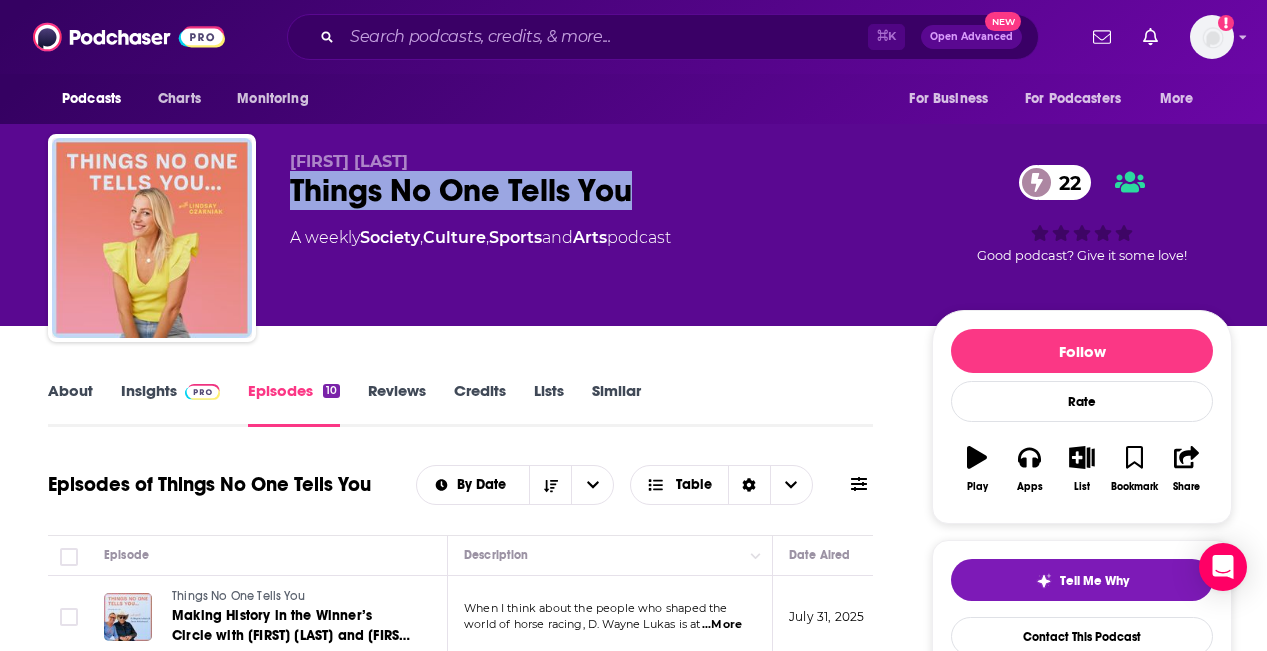 drag, startPoint x: 654, startPoint y: 187, endPoint x: 283, endPoint y: 203, distance: 371.34485 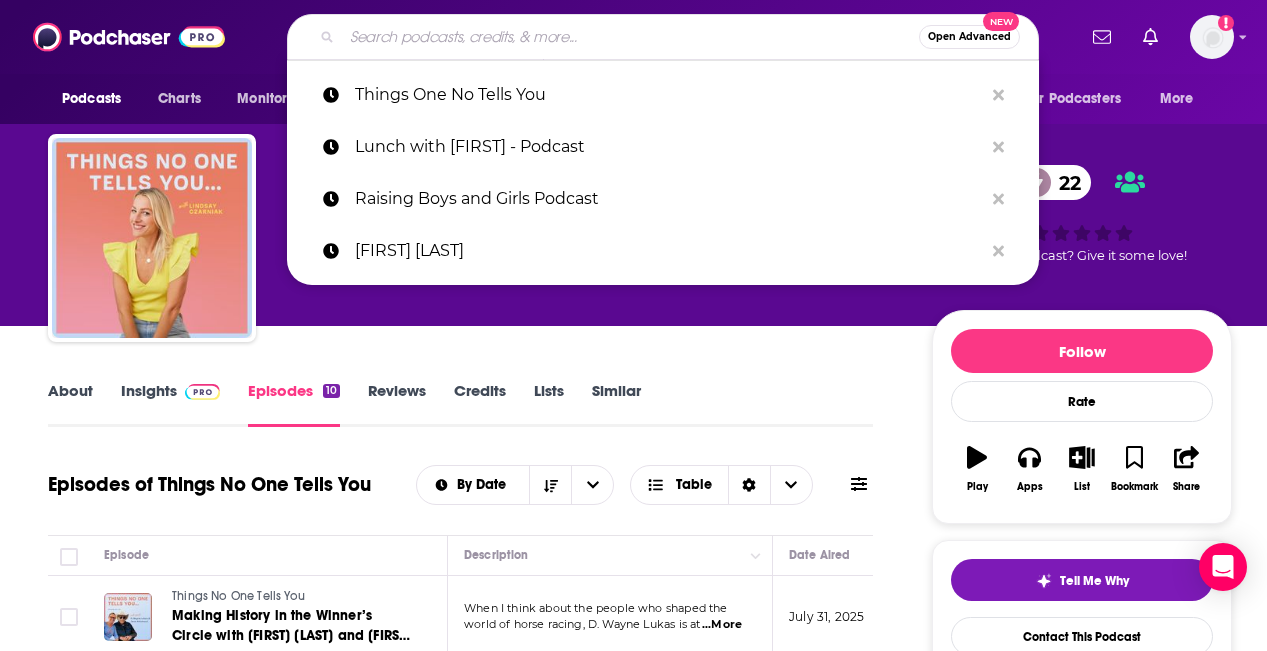 click at bounding box center (630, 37) 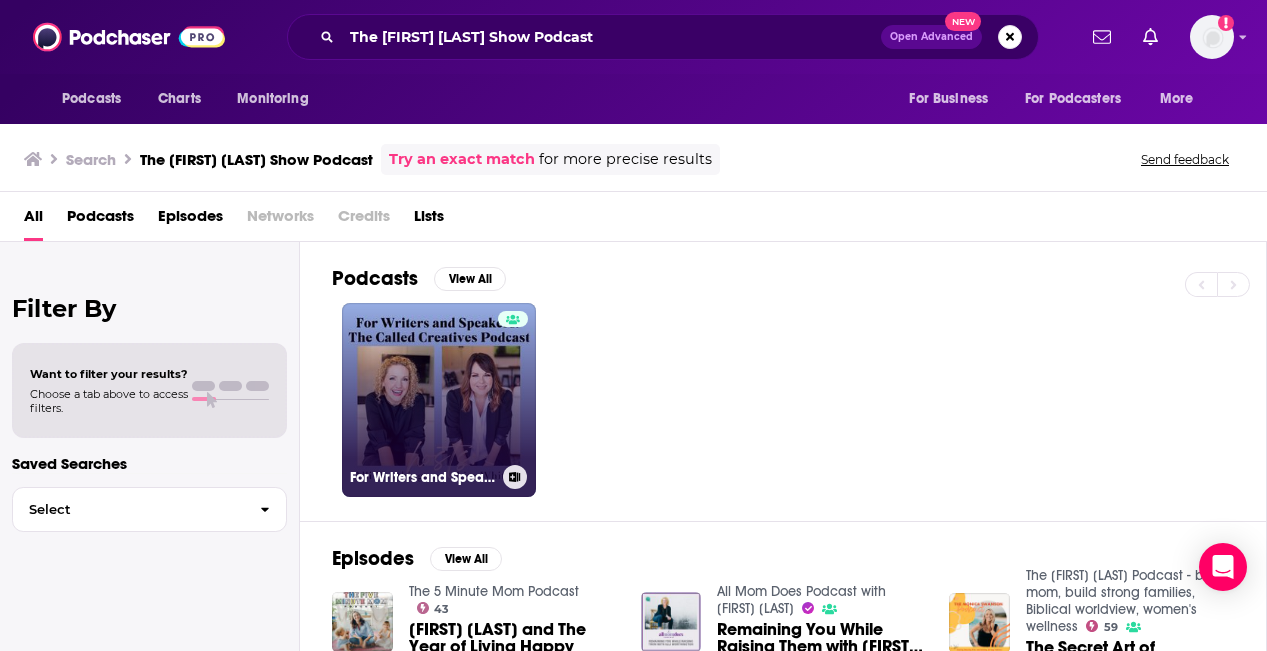 click on "For Writers and Speakers- The Called Creatives Podcast" at bounding box center [439, 400] 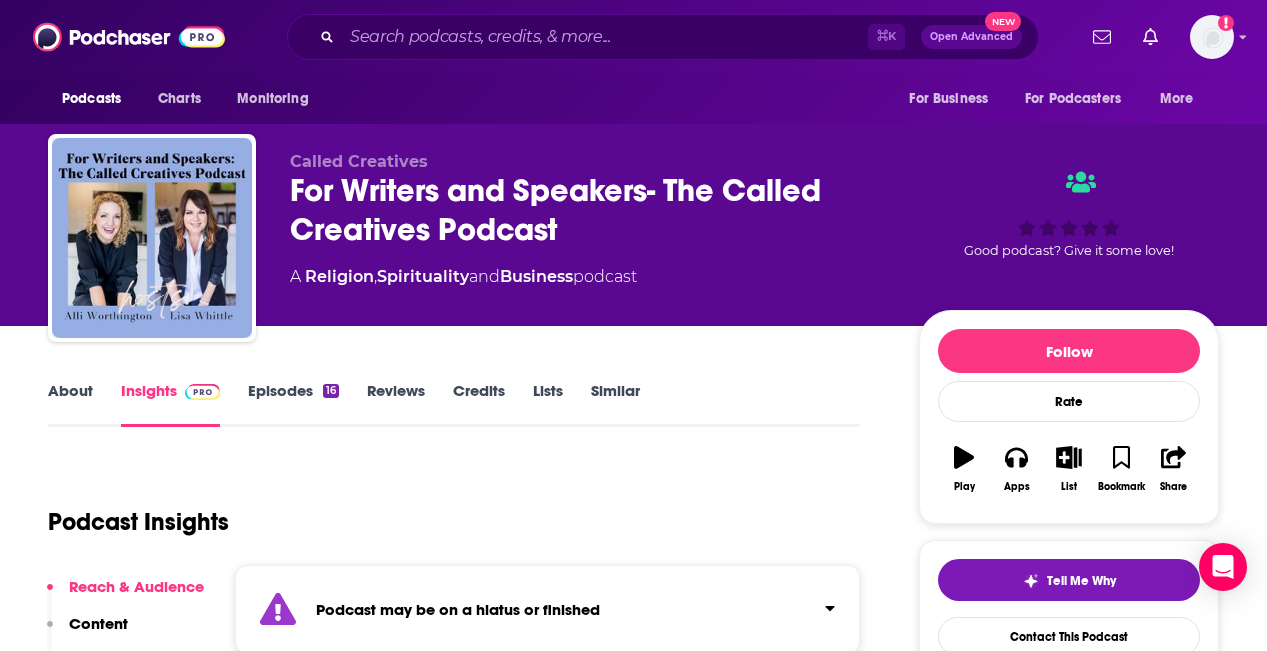 click on "About Insights Episodes 16 Reviews Credits Lists Similar Podcast Insights Reach & Audience Content Brand Safety Social Contacts Charts Sponsors Details Similar Contact Podcast Open Website  Podcast may be on a hiatus or finished Reach Power Score™ -- Total Monthly Listens Under 1k New Episode Listens Under 1k Export One-Sheet Audience Demographics Gender Female Age 34 yo Parental Status Parents Countries 1 United States 2 Canada 3 United Kingdom 4 Australia 5 India Education Level Mostly  Higher Education Content Political Skew Neutral/Mixed Brand Safety & Suitability Information about brand safety is not yet available. Socials This podcast does not have social handles yet. Contacts   RSS   Podcast Email Called Creatives community@calledcreatives.com community@calledcreatives.com That's all there is! Charts All Charts All Categories All Countries This podcast isn't ranking on any Apple or Spotify charts today. Recent Sponsors of  For Writers and Speakers- The Called Creatives Podcast Beta Add to Idle No 16" at bounding box center [454, 5425] 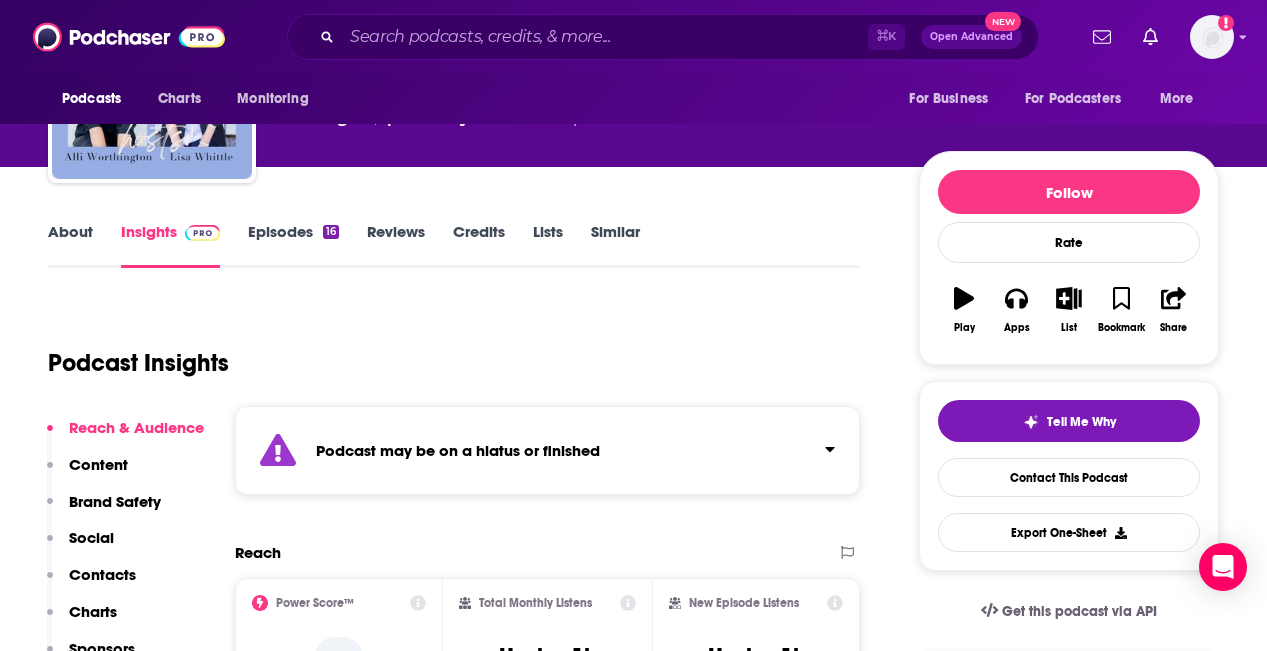 scroll, scrollTop: 160, scrollLeft: 0, axis: vertical 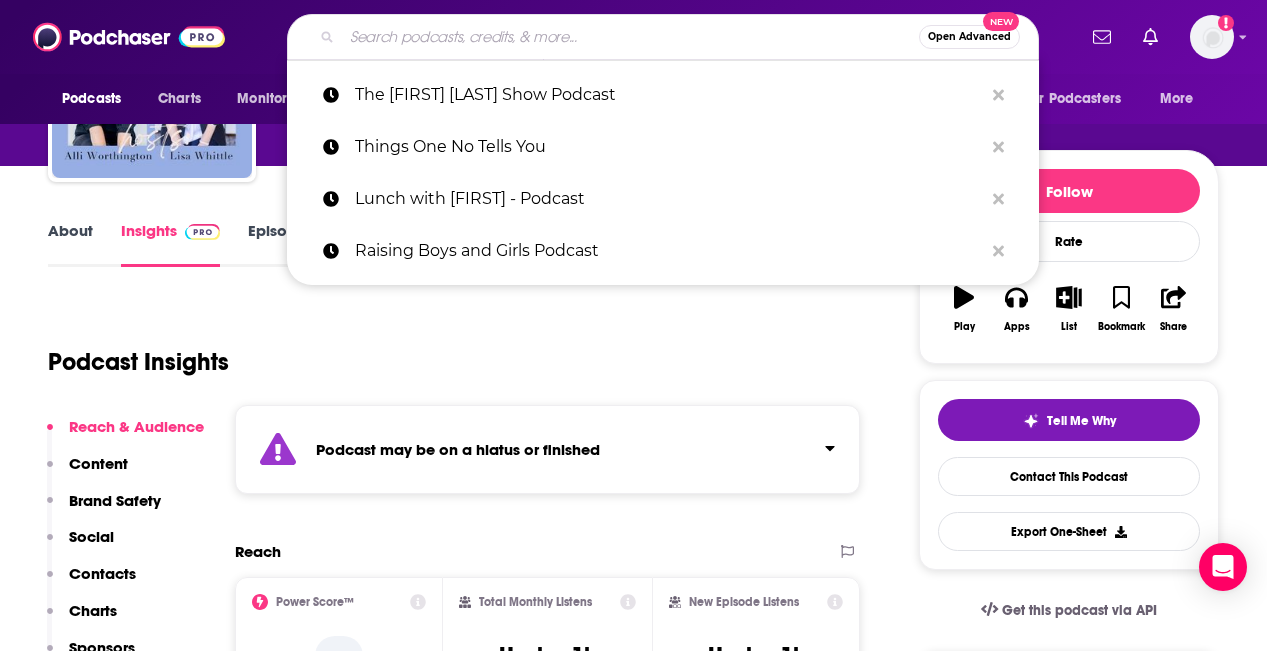 click at bounding box center (630, 37) 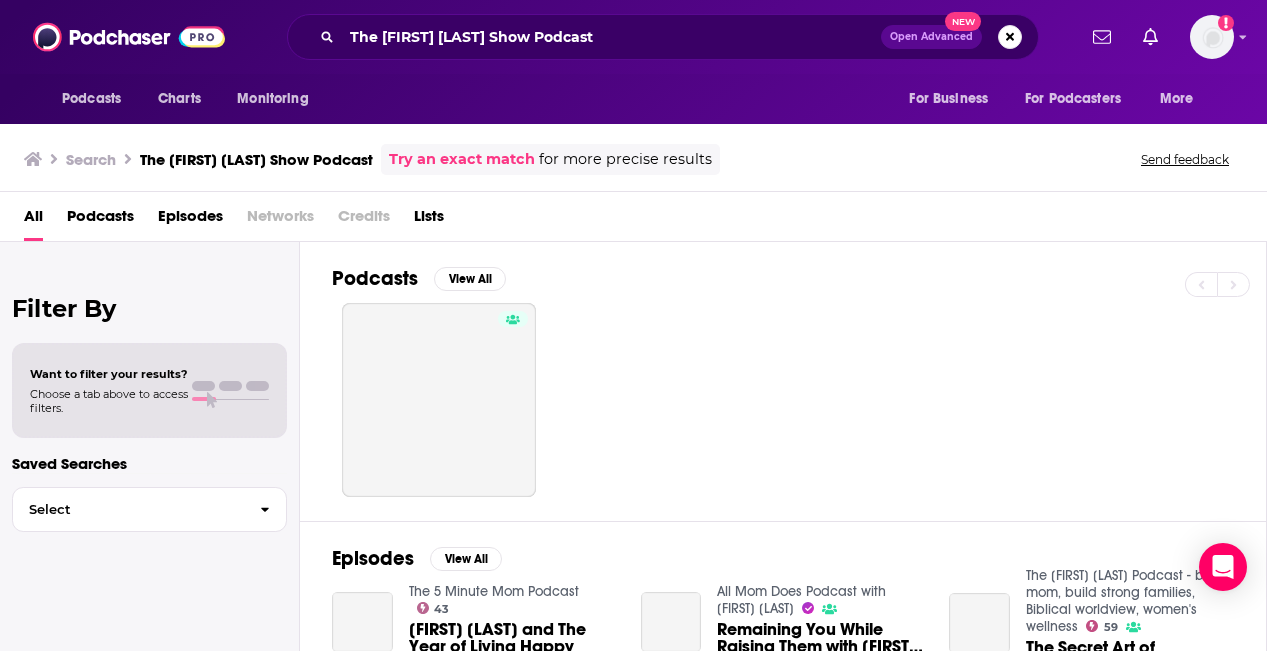 scroll, scrollTop: 0, scrollLeft: 0, axis: both 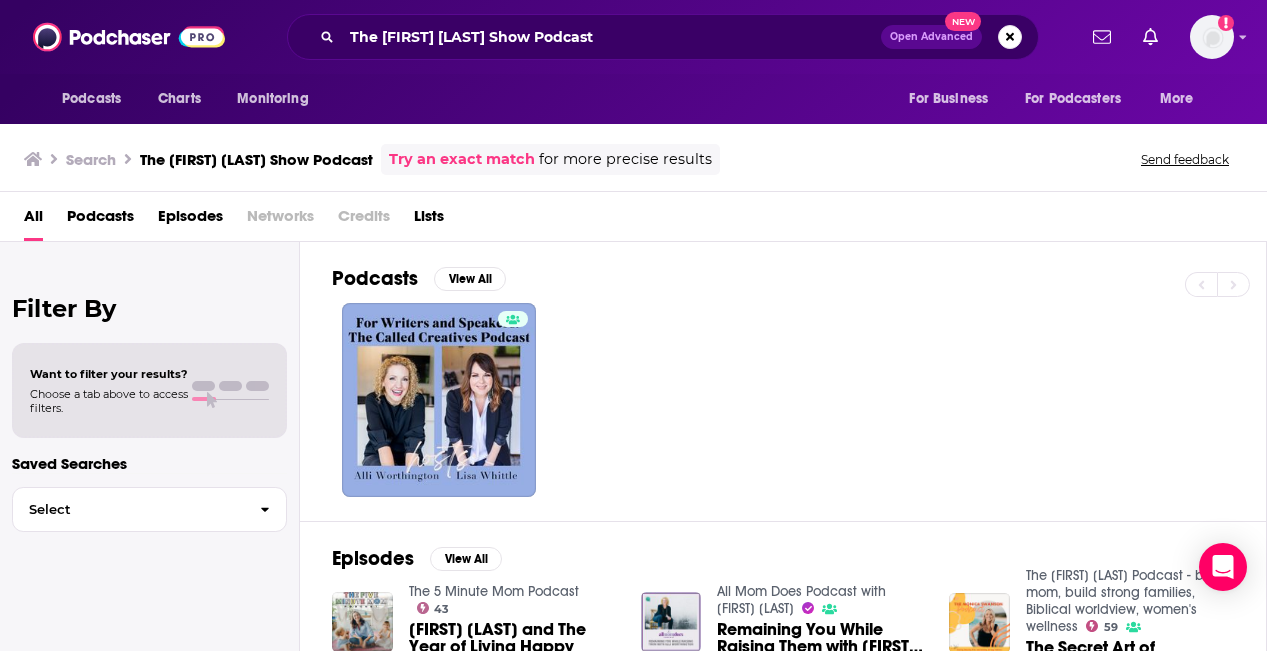 click on "Podcasts" at bounding box center [100, 220] 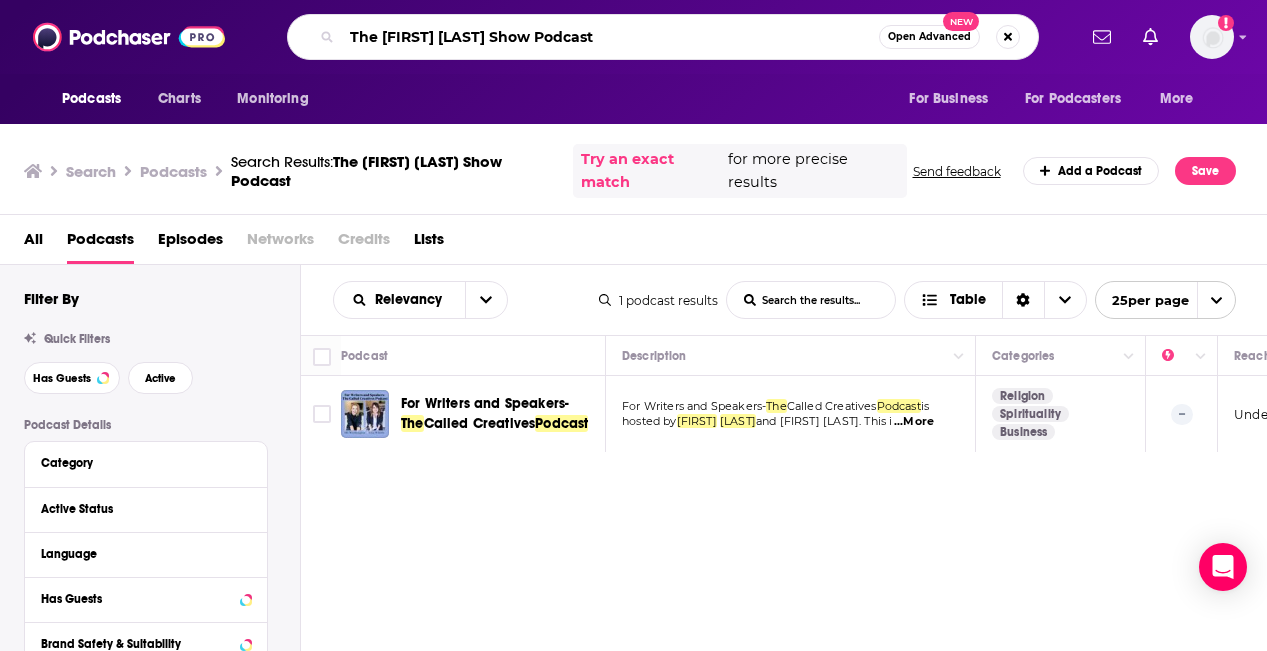 drag, startPoint x: 639, startPoint y: 38, endPoint x: 328, endPoint y: 35, distance: 311.01447 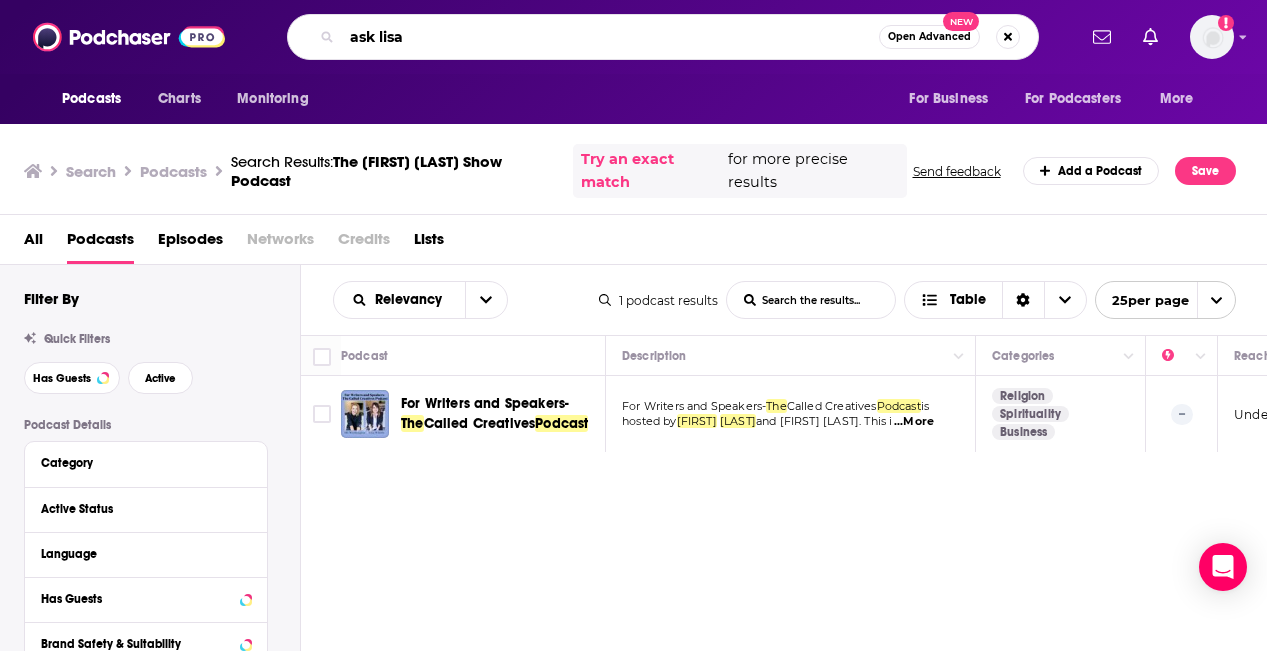 type on "ask lisa" 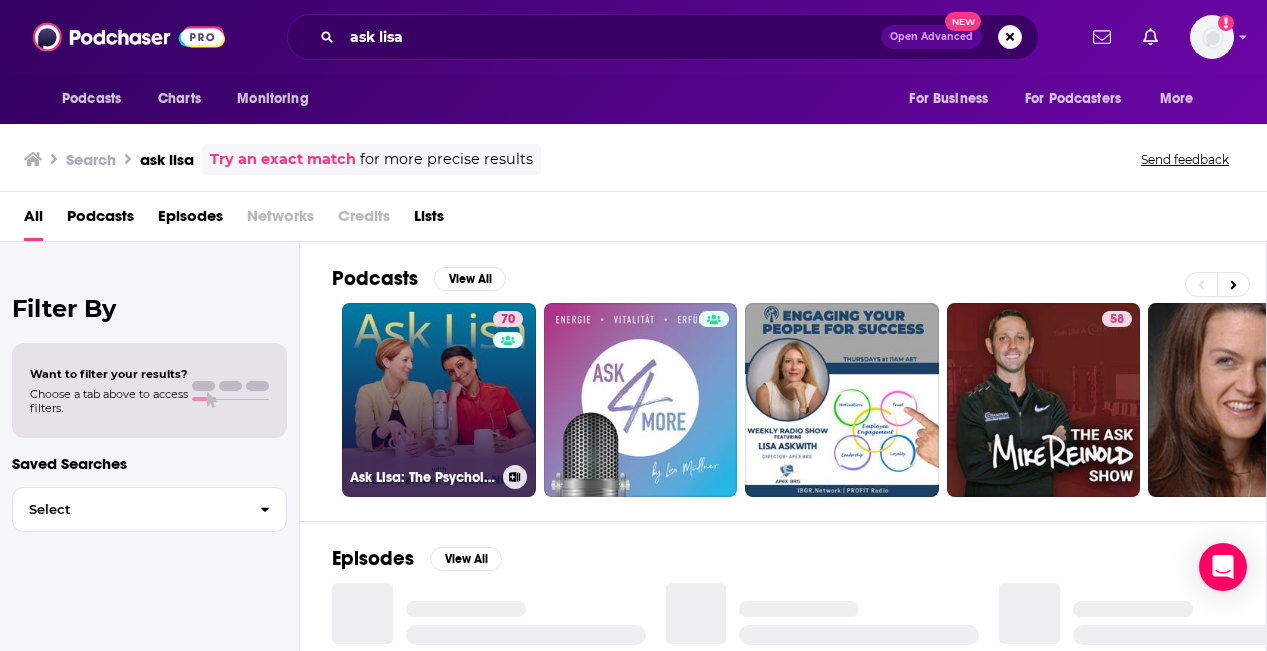 click on "70 Ask Lisa: The Psychology of Raising Tweens & Teens" at bounding box center (439, 400) 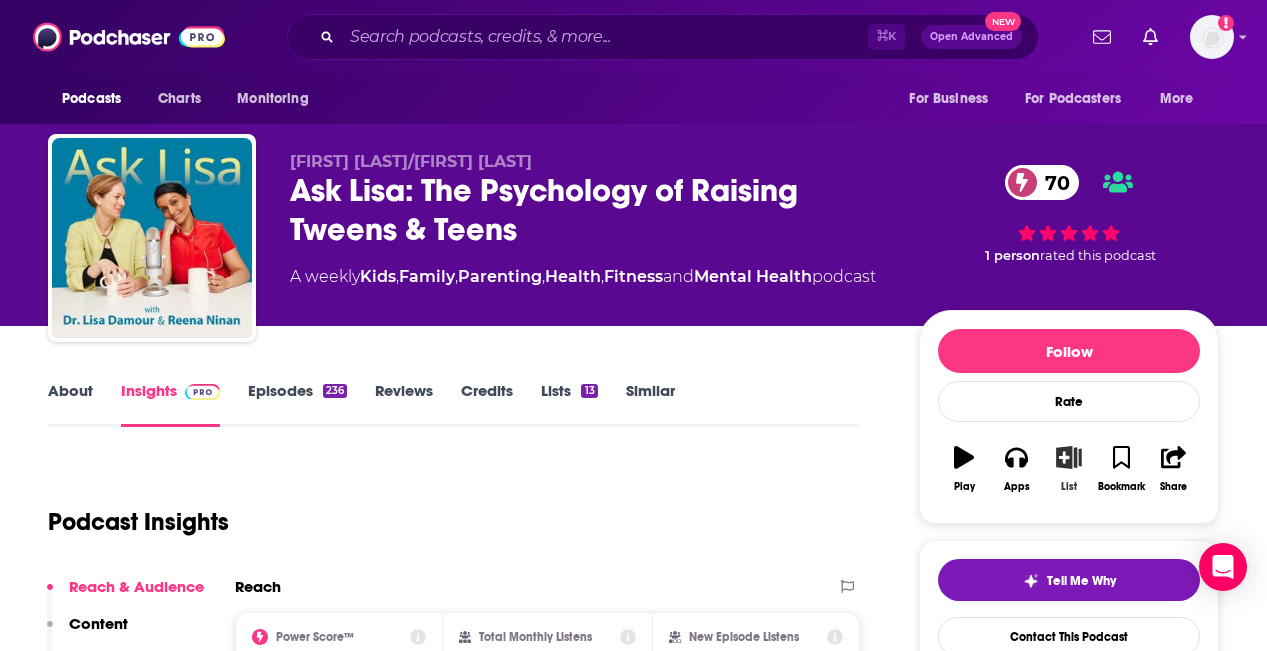 click 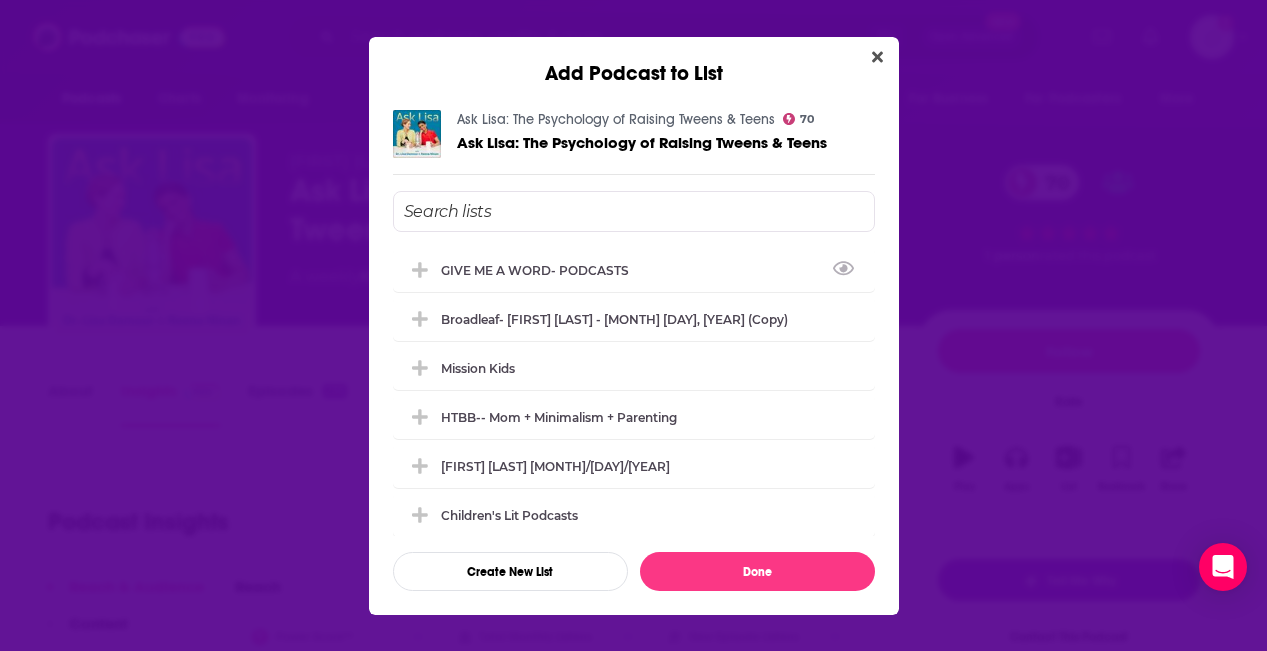 click at bounding box center (634, 211) 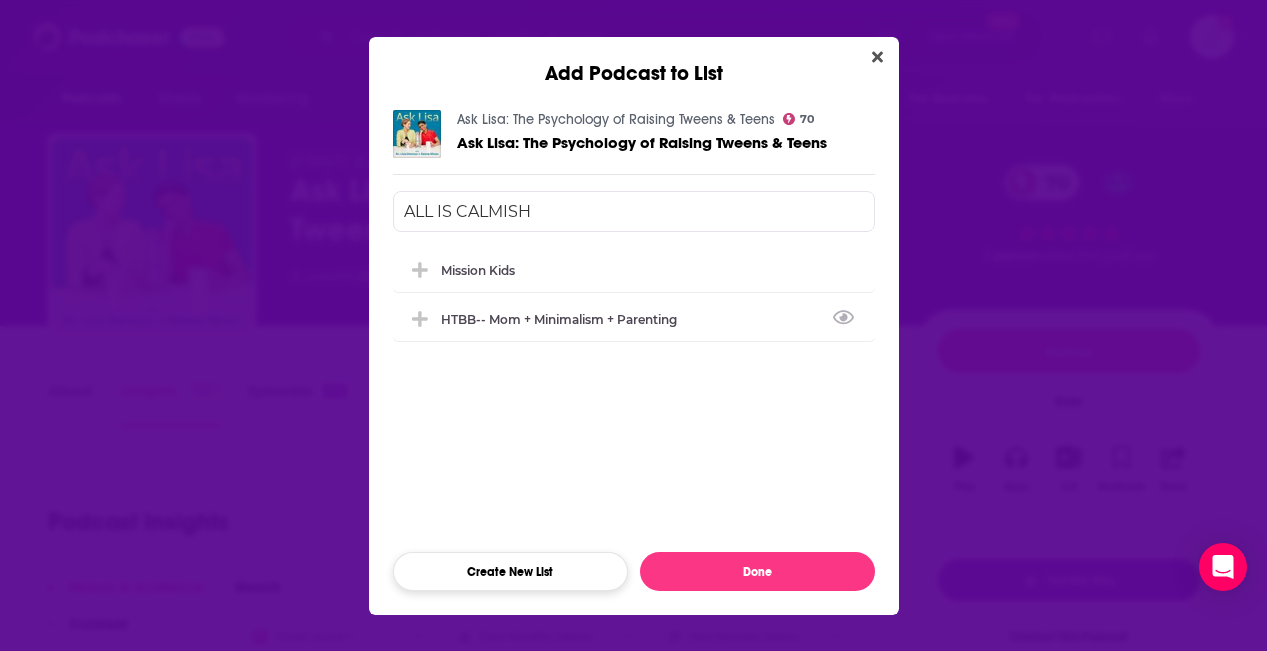 type on "ALL IS CALMISH" 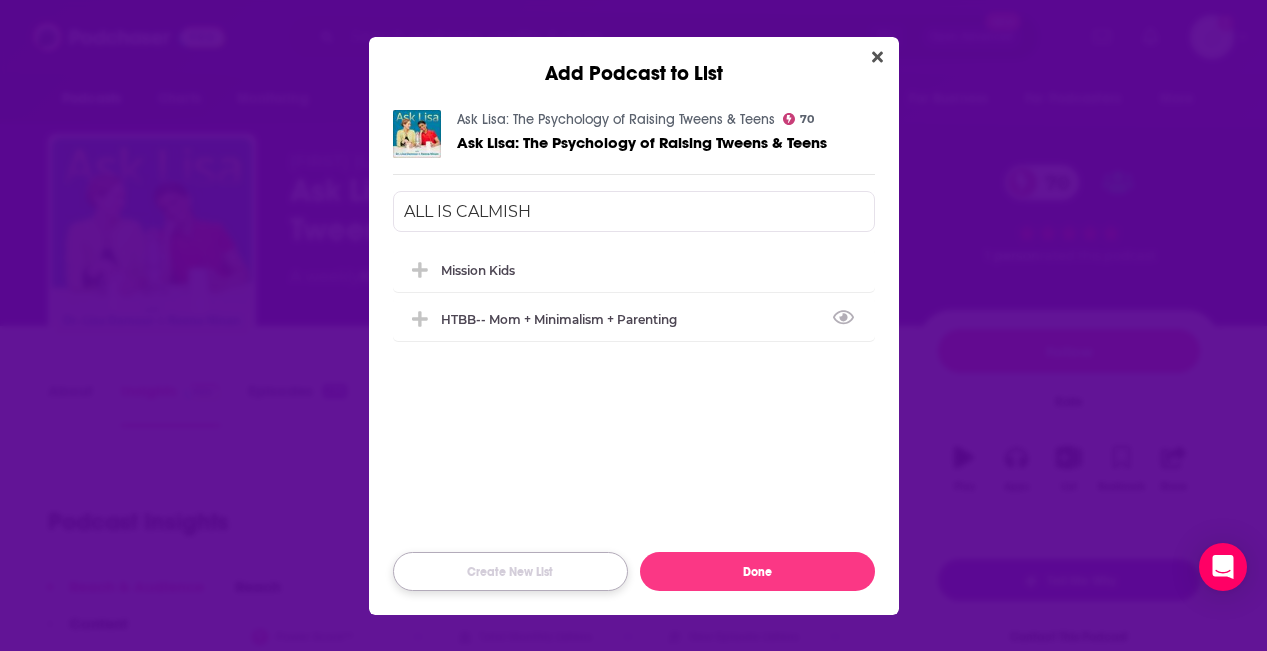 click on "Create New List" at bounding box center (510, 571) 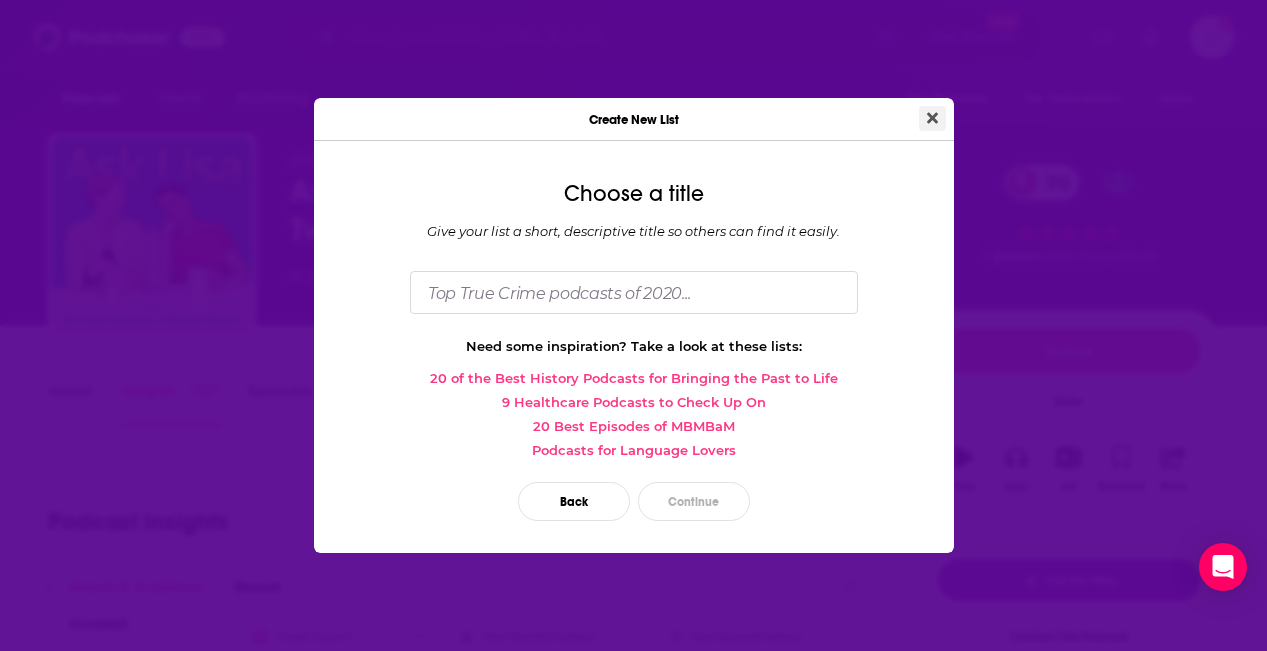 click 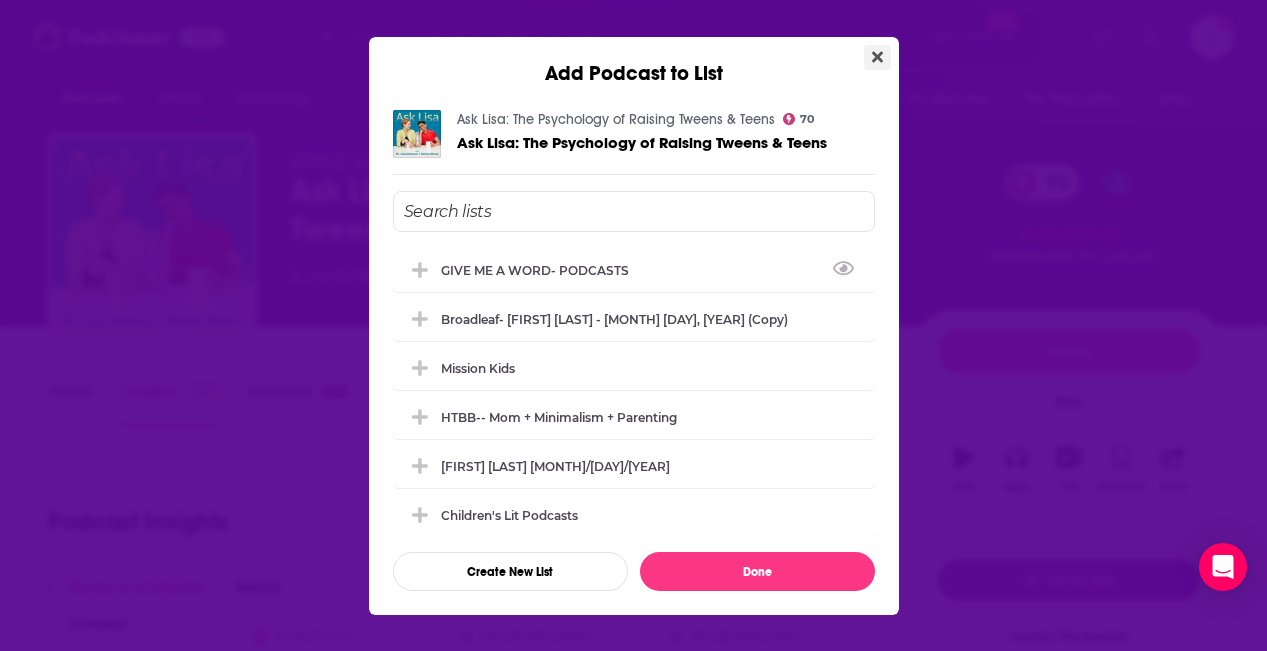 click 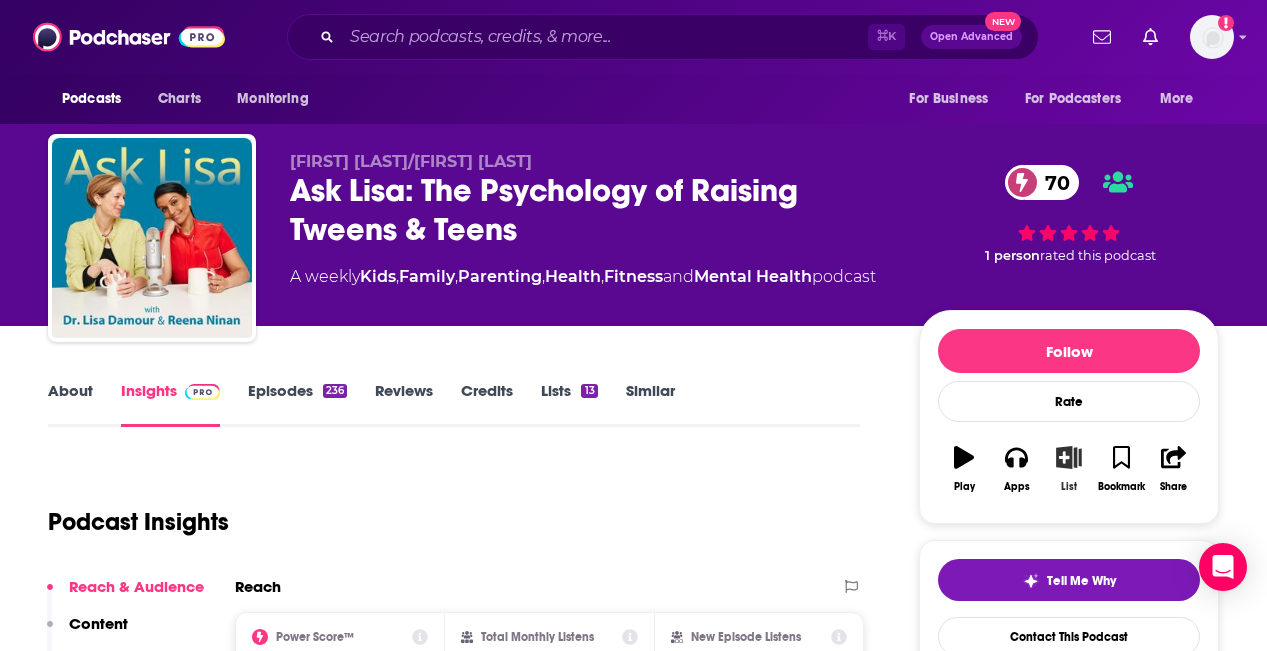 click 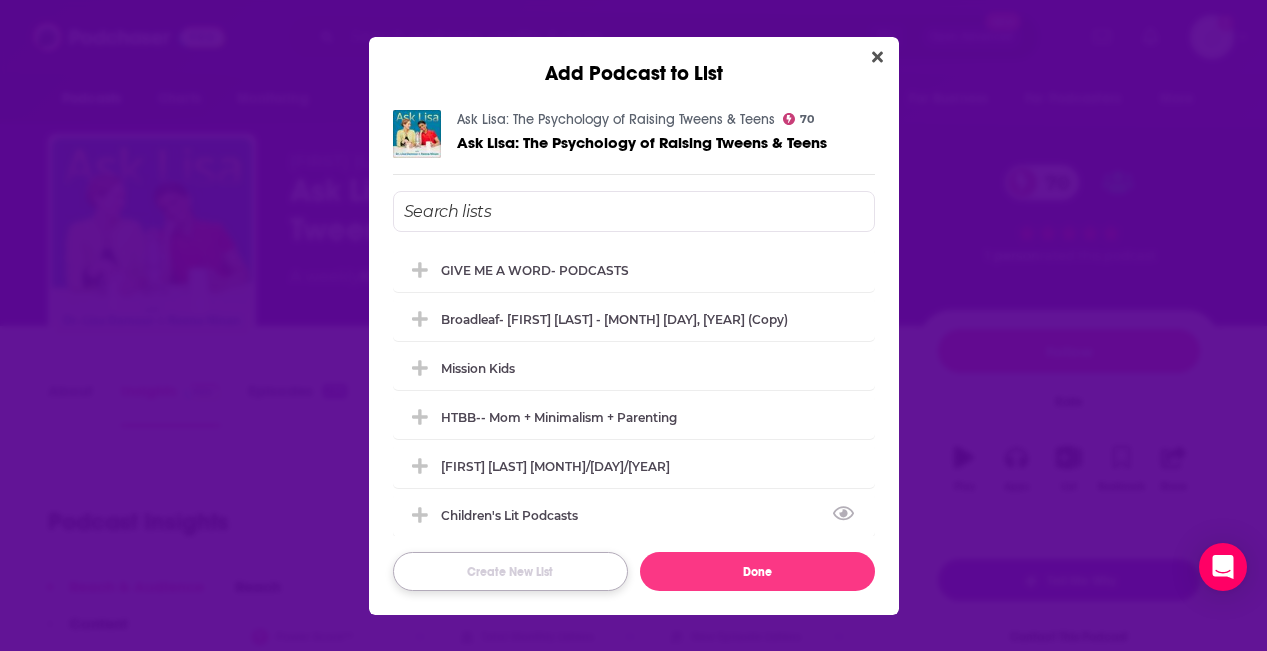 click on "Create New List" at bounding box center (510, 571) 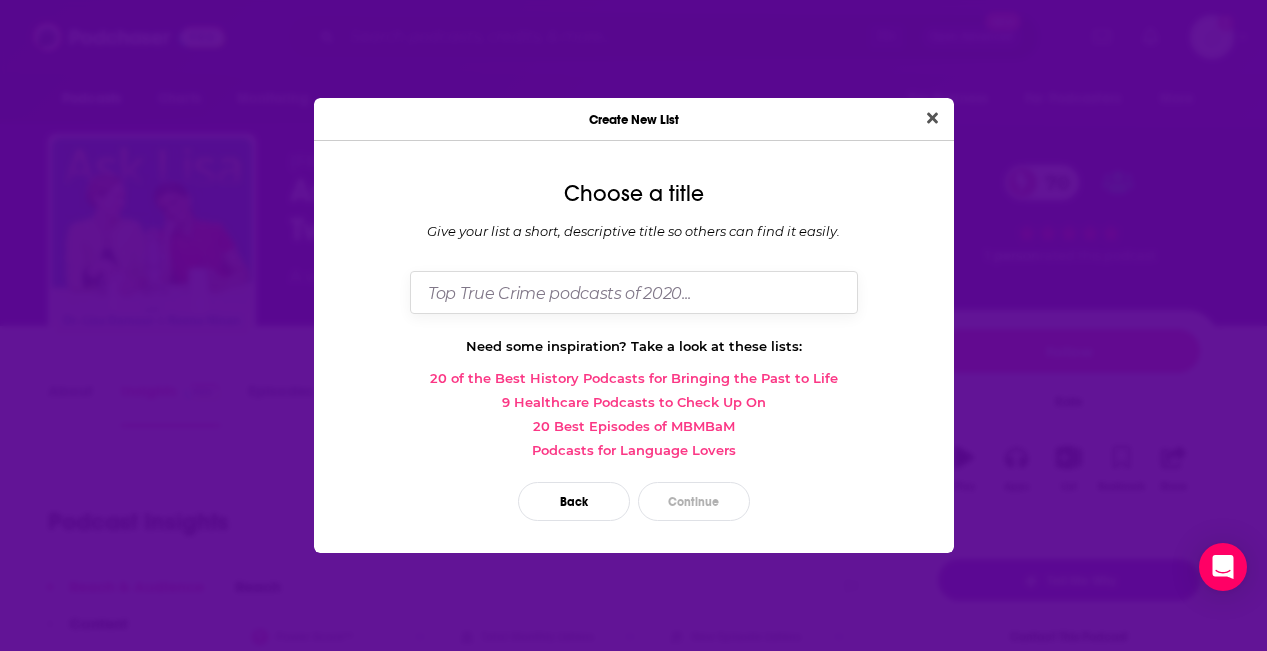 click at bounding box center (634, 292) 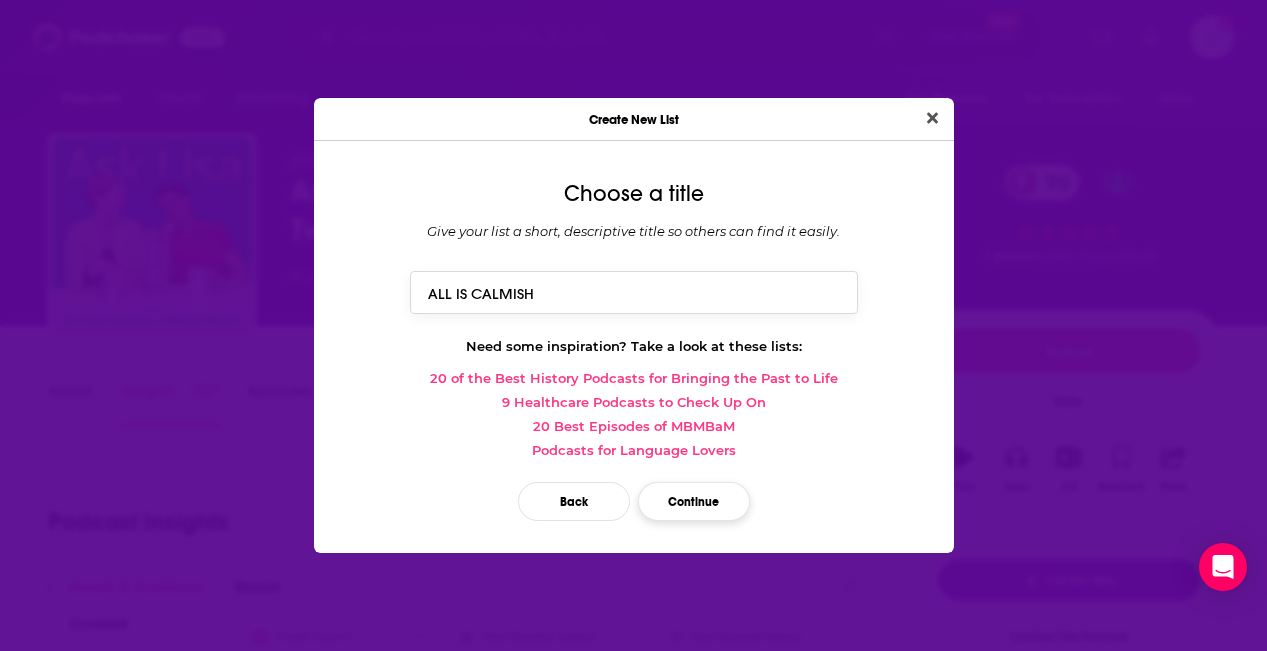 type on "ALL IS CALMISH" 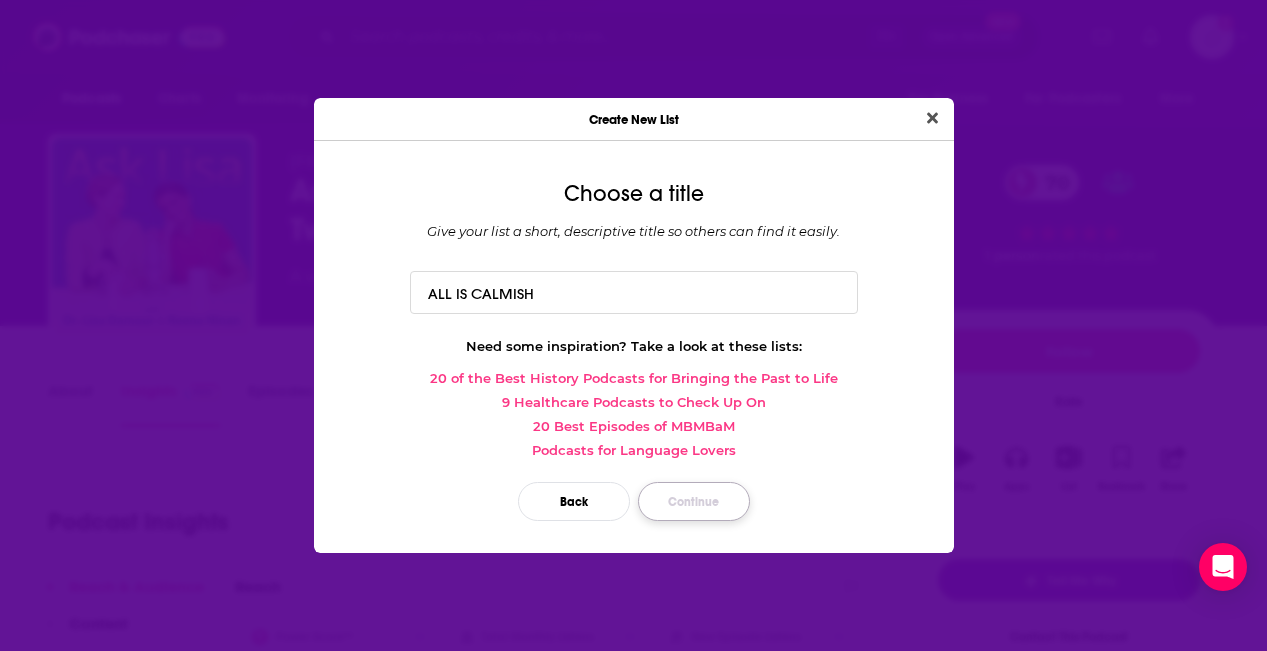 click on "Continue" at bounding box center [694, 501] 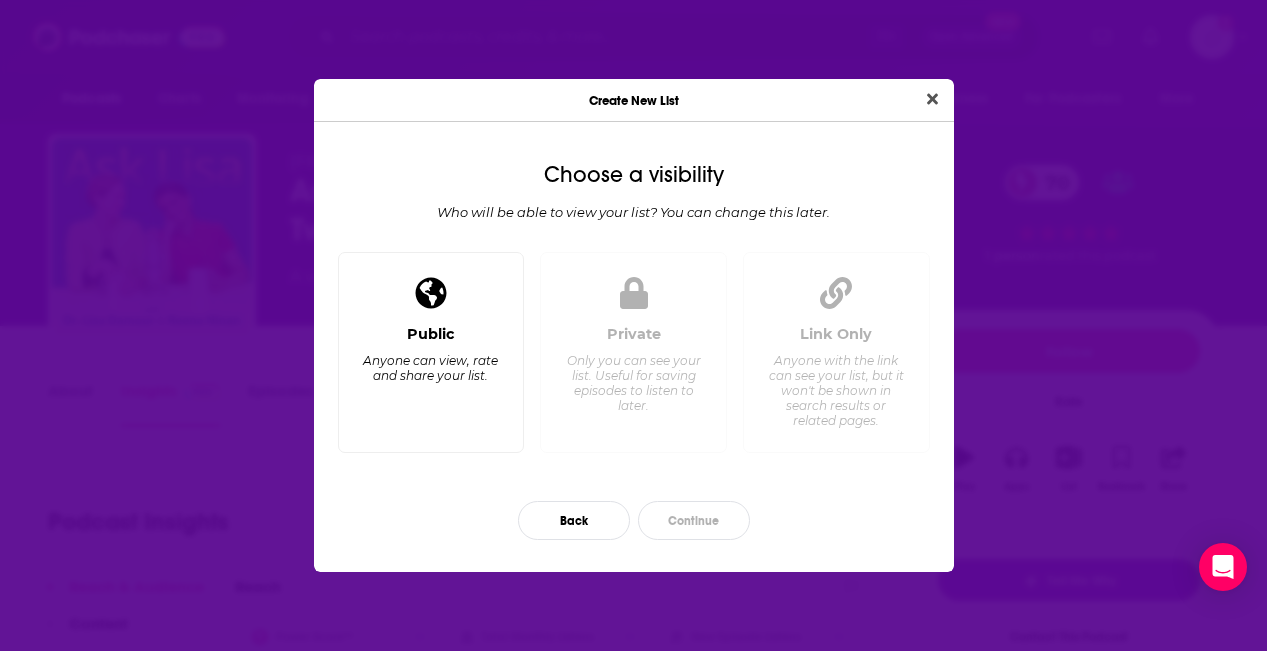 click on "Anyone can view, rate and share your list." at bounding box center (430, 368) 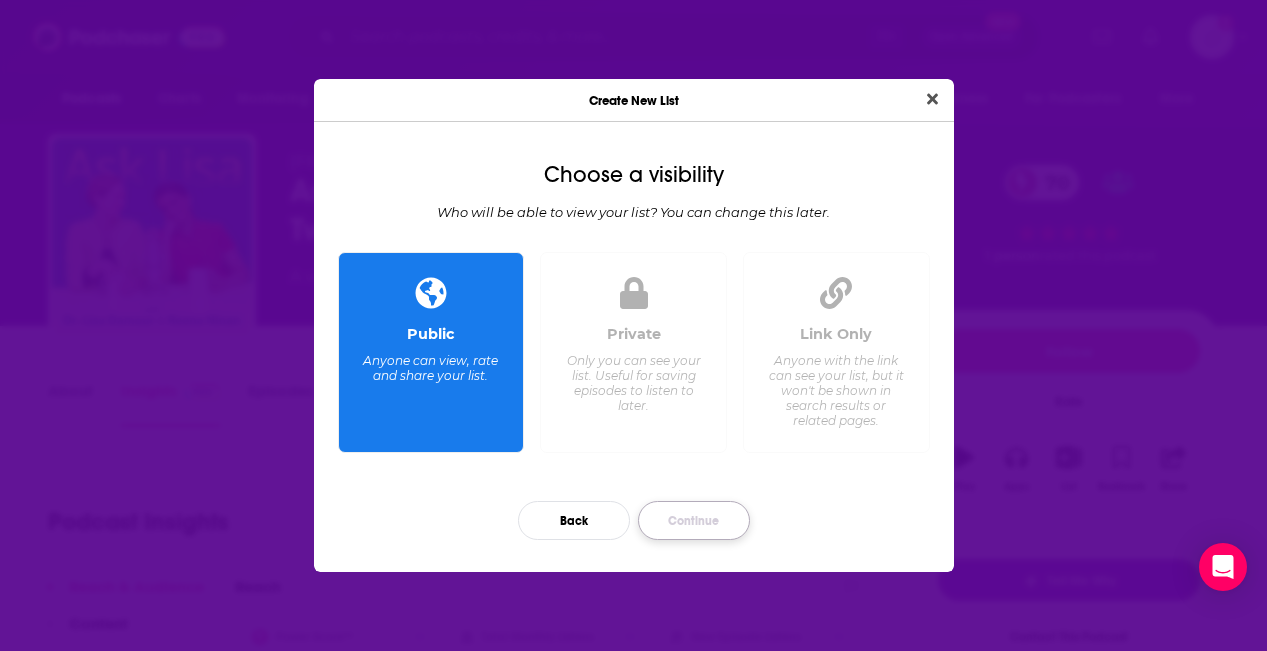 click on "Continue" at bounding box center [694, 520] 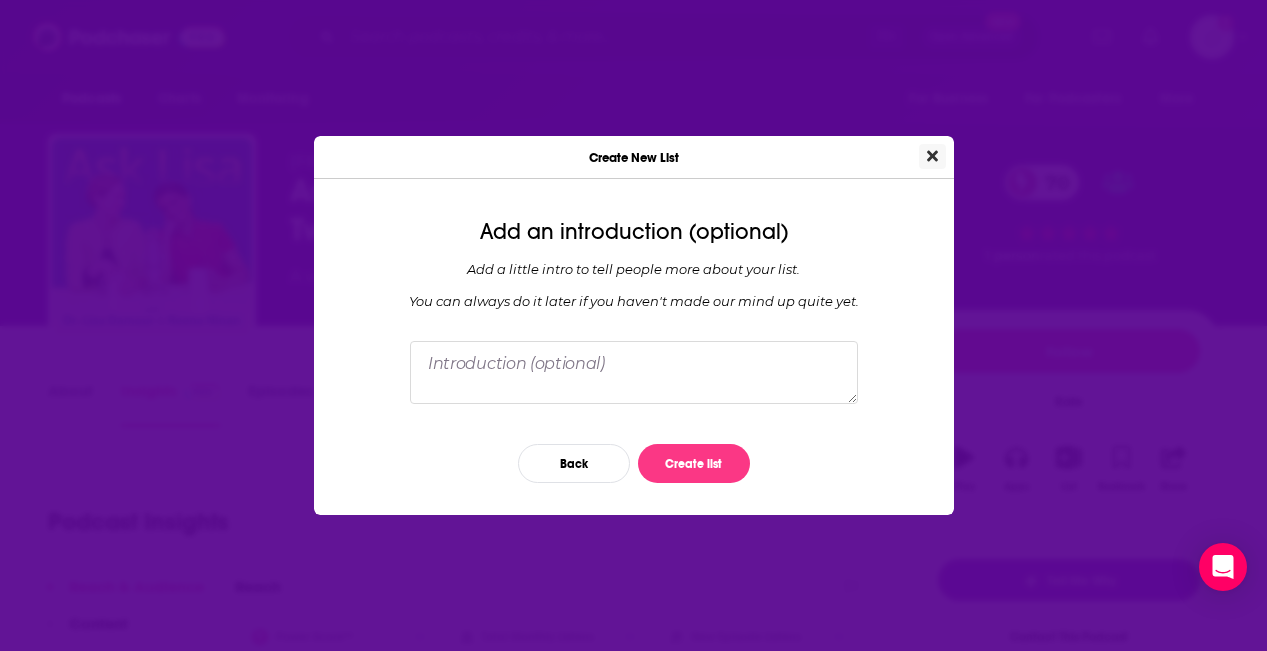 click 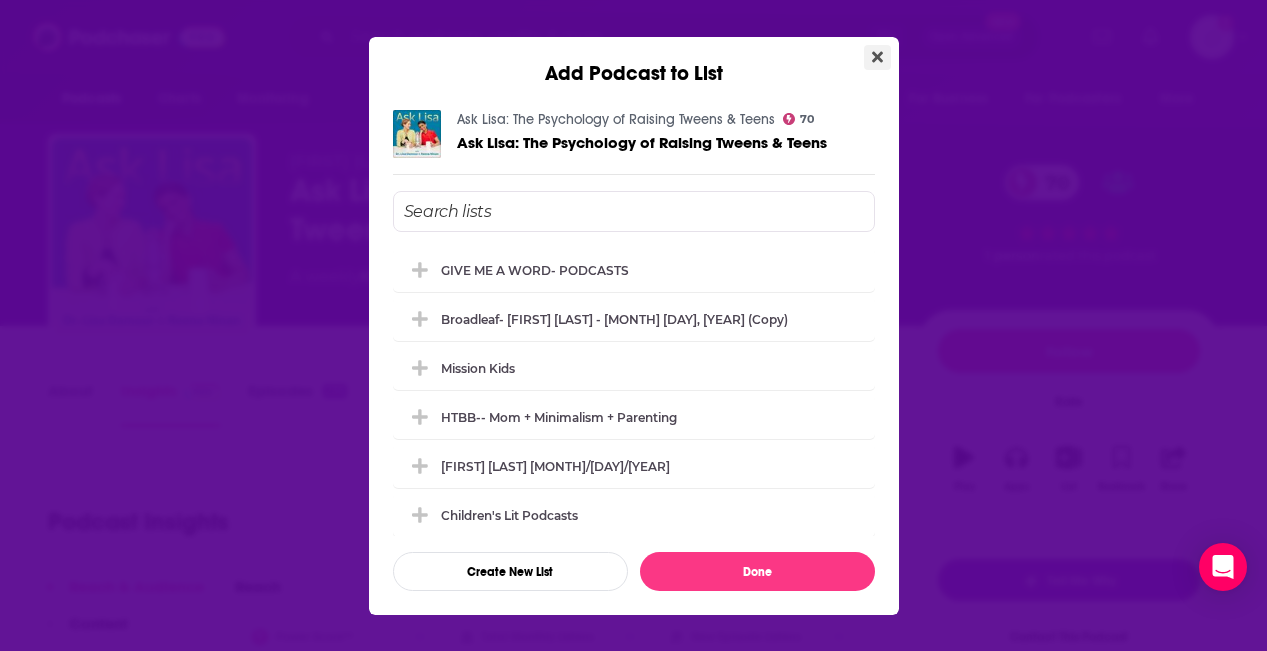 click 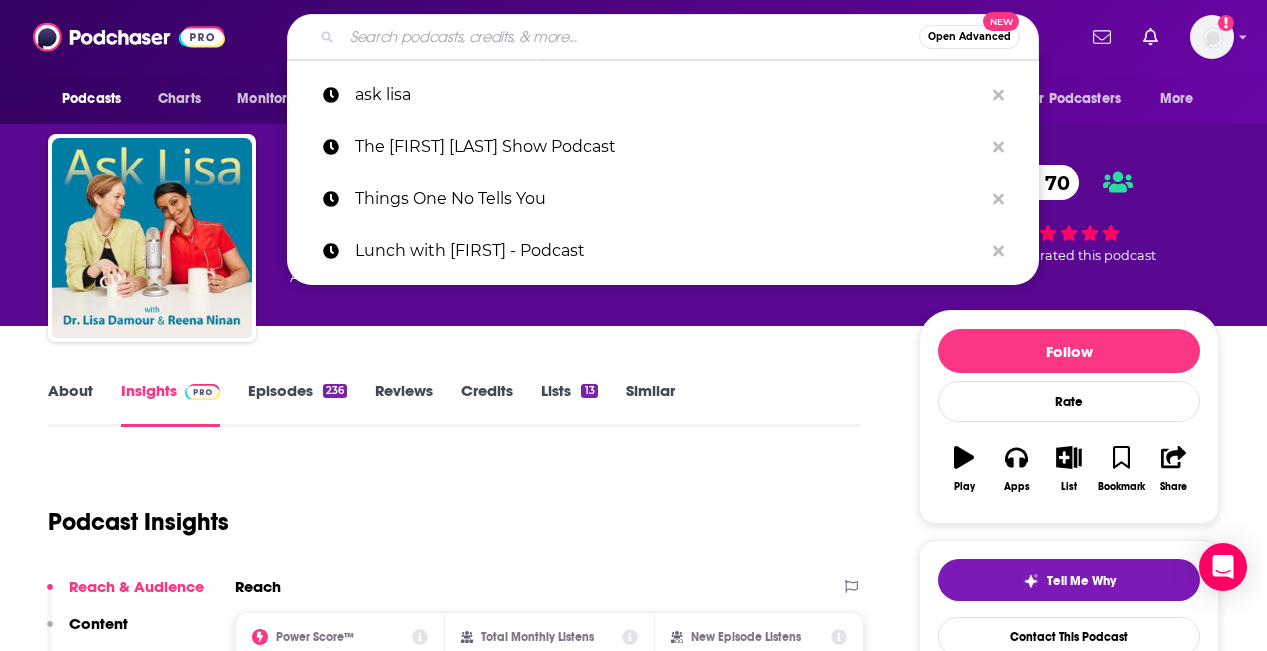 click at bounding box center (630, 37) 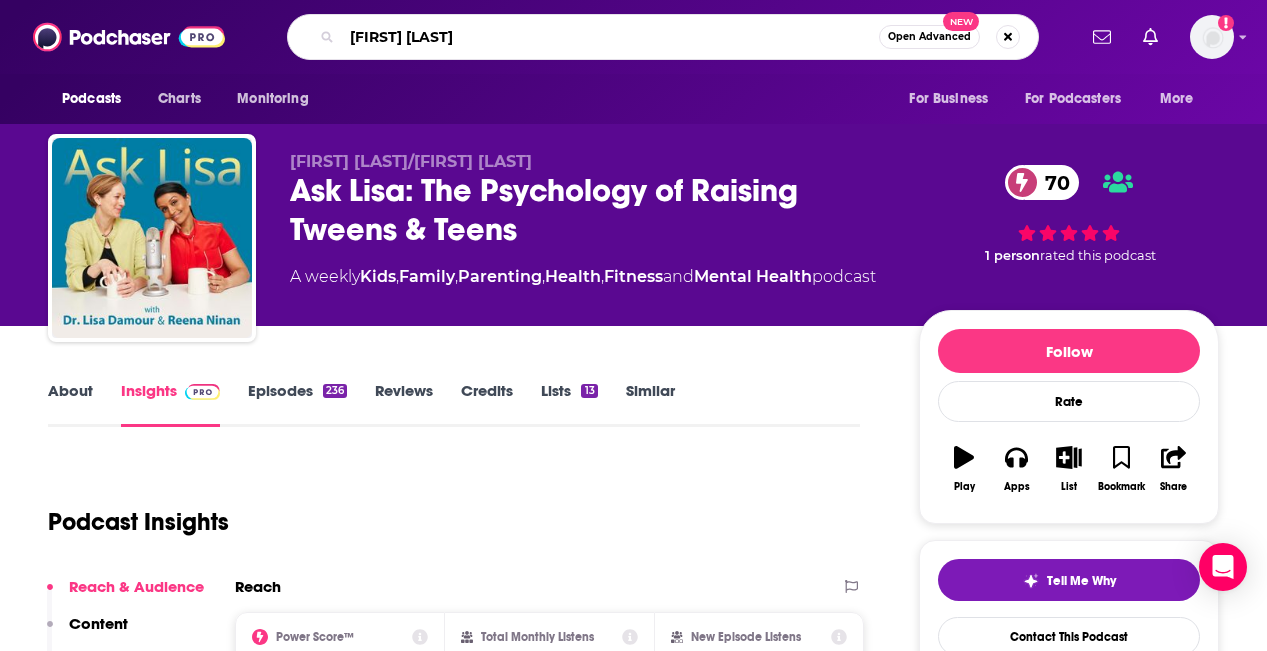 type on "[FIRST] [LAST]" 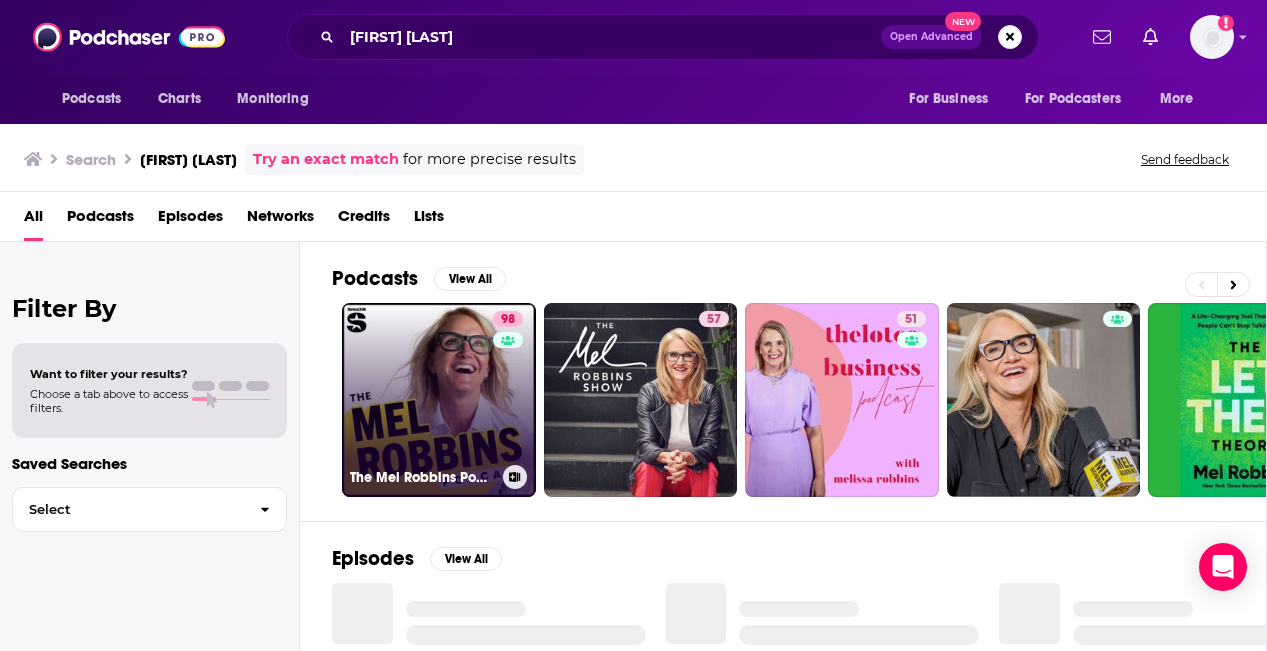 click on "98 The Mel Robbins Podcast" at bounding box center (439, 400) 